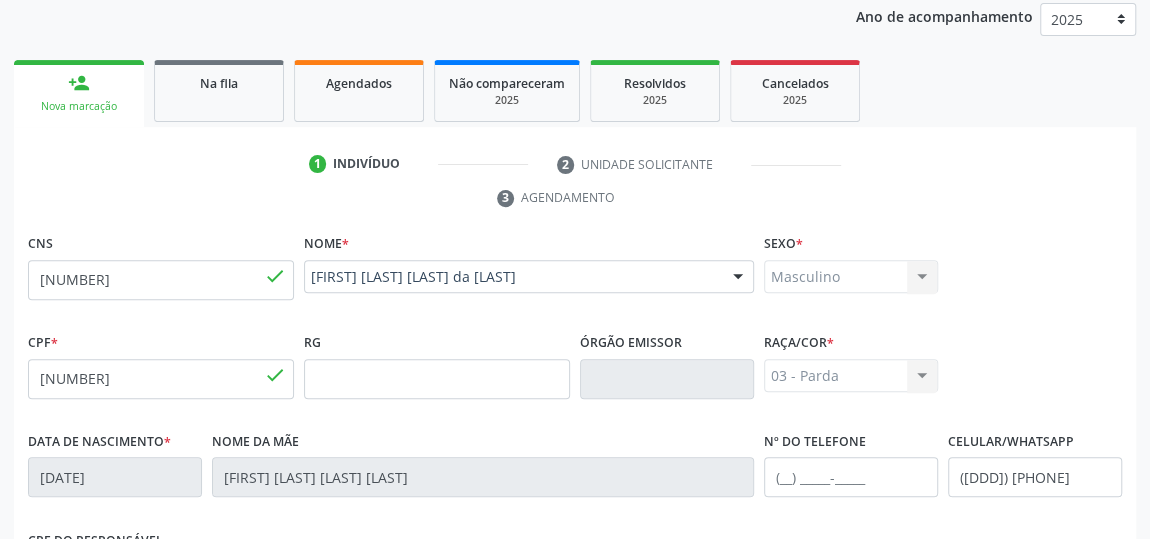 scroll, scrollTop: 58, scrollLeft: 0, axis: vertical 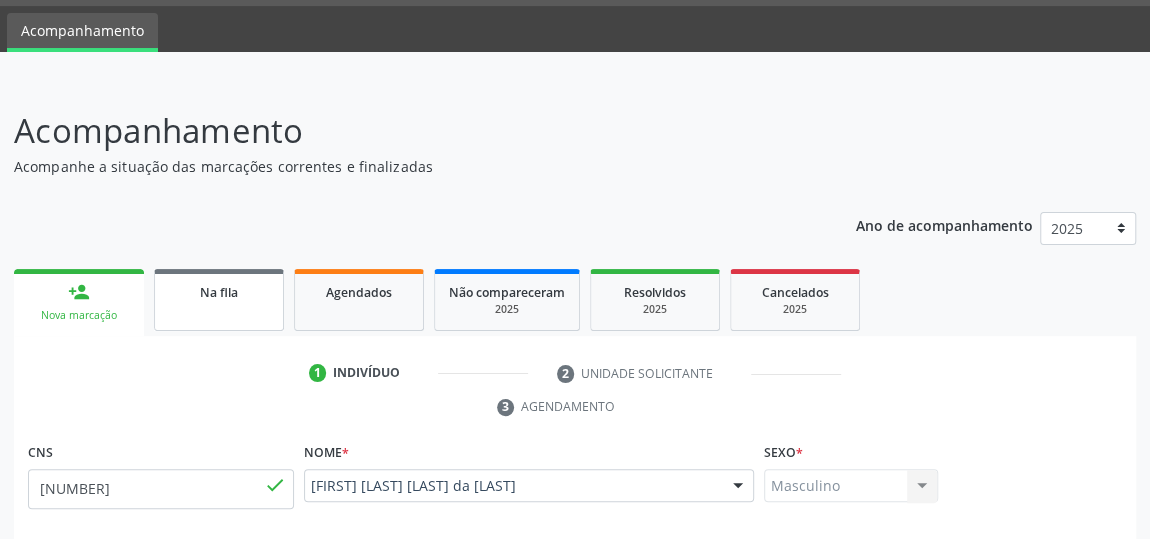 click on "Na fila" at bounding box center (219, 300) 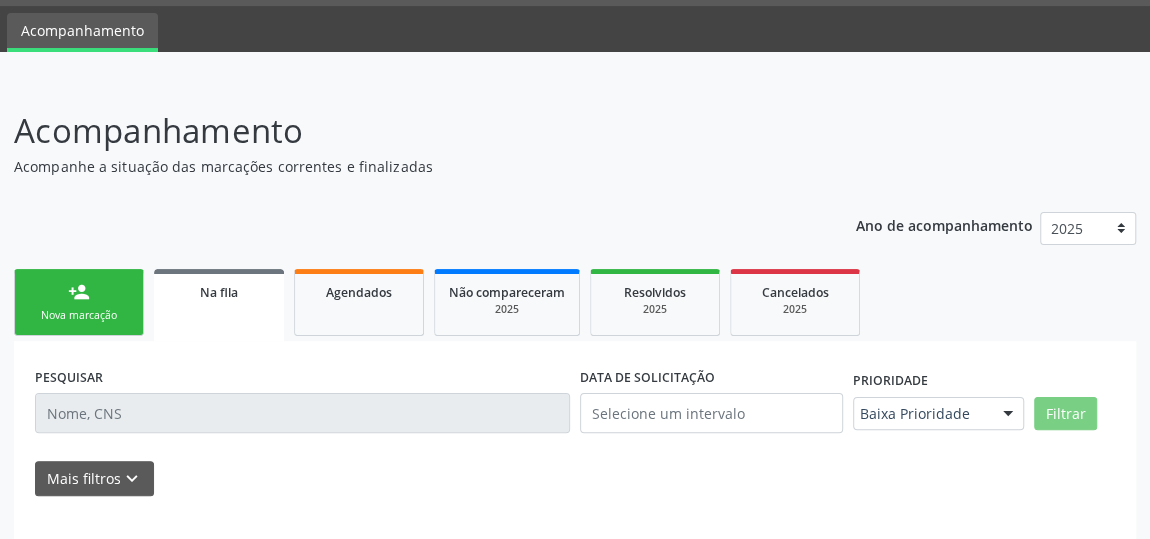 click on "person_add
Nova marcação" at bounding box center [79, 302] 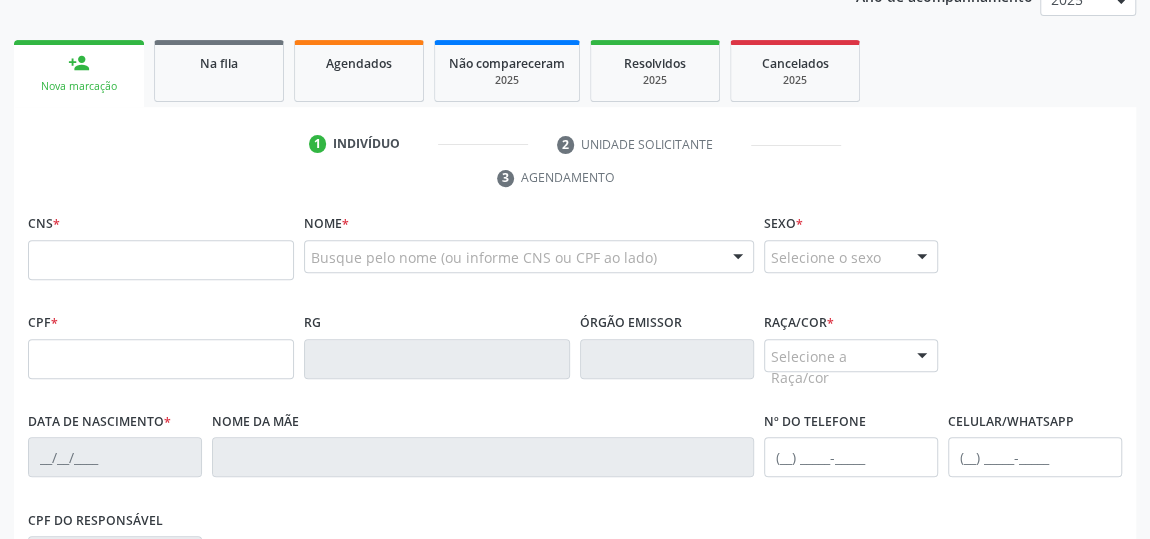 scroll, scrollTop: 331, scrollLeft: 0, axis: vertical 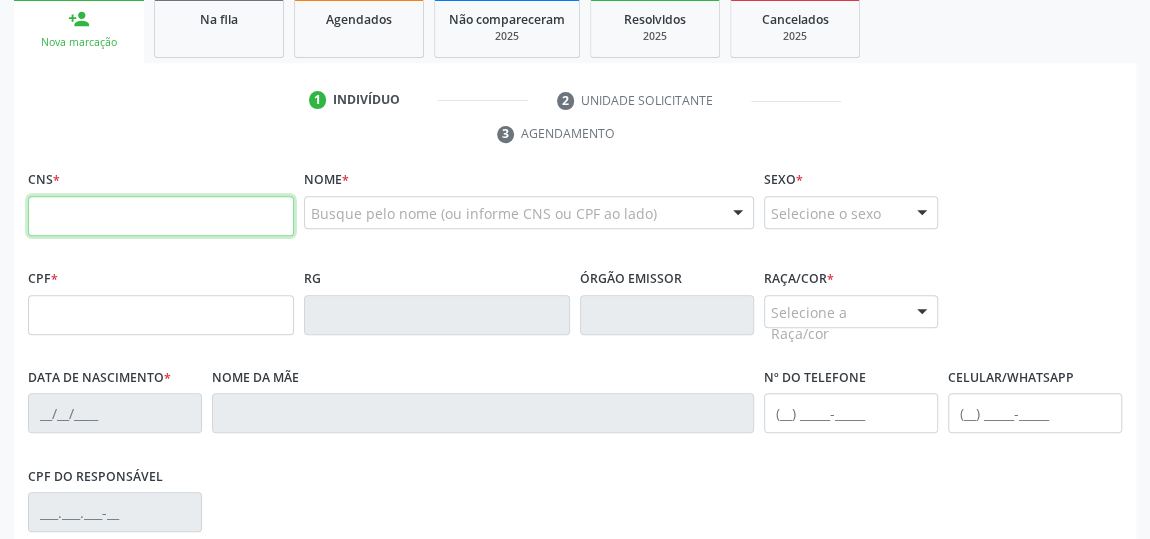 click at bounding box center [161, 216] 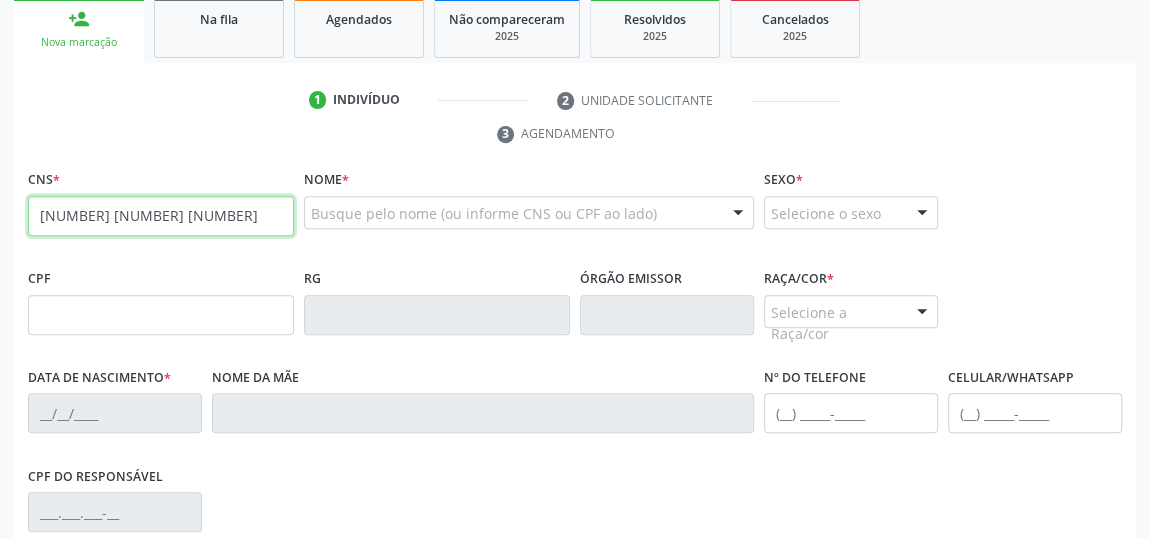 type on "[NUMBER] [NUMBER] [NUMBER]" 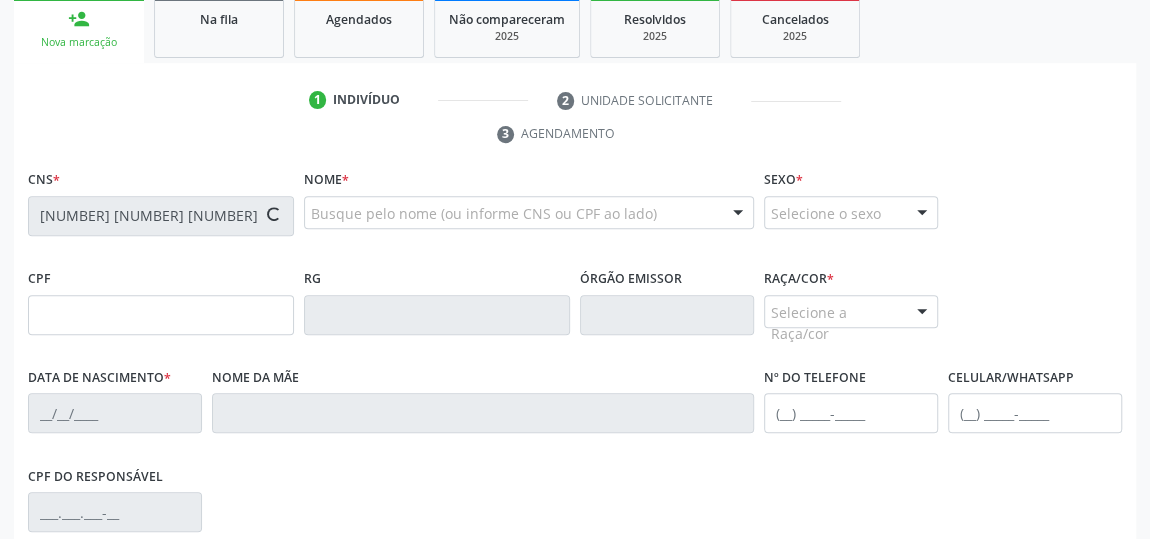 type on "[NUMBER]" 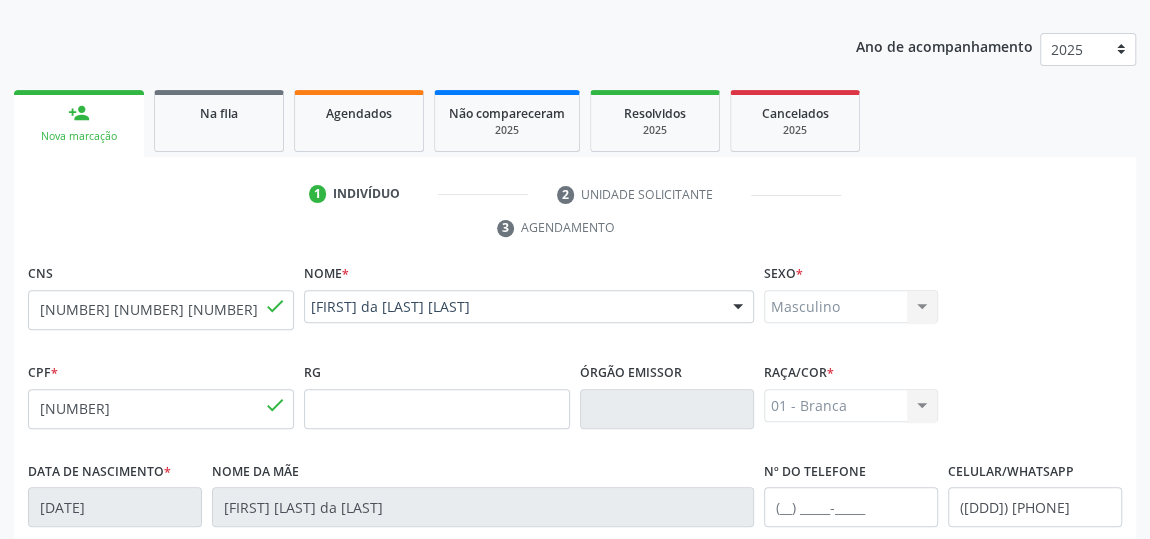 scroll, scrollTop: 240, scrollLeft: 0, axis: vertical 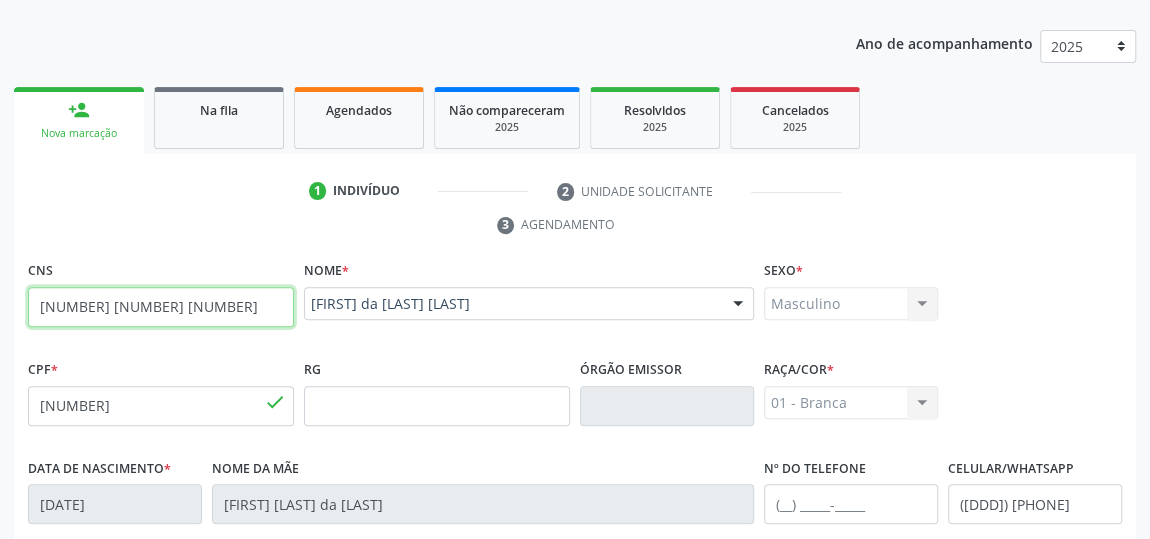 click on "[NUMBER] [NUMBER] [NUMBER]" at bounding box center [161, 307] 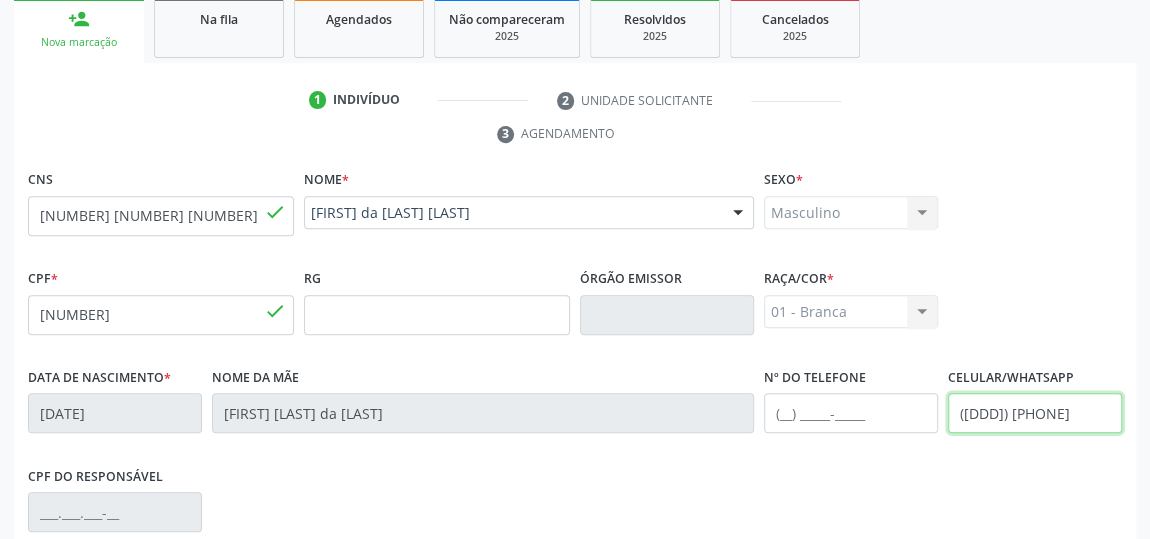 drag, startPoint x: 1071, startPoint y: 416, endPoint x: 963, endPoint y: 421, distance: 108.11568 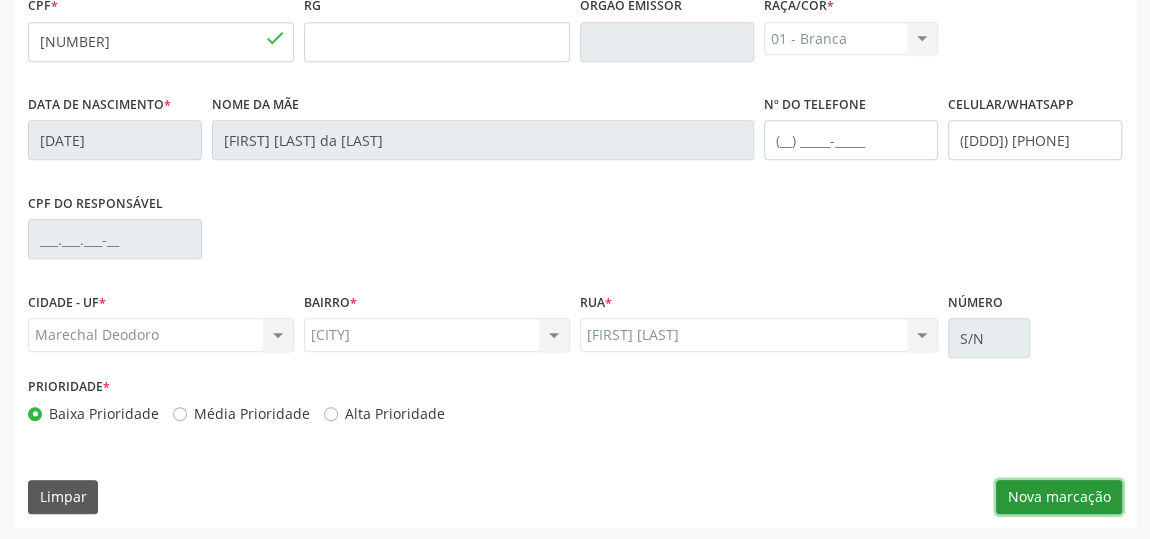 click on "Nova marcação" at bounding box center [1059, 497] 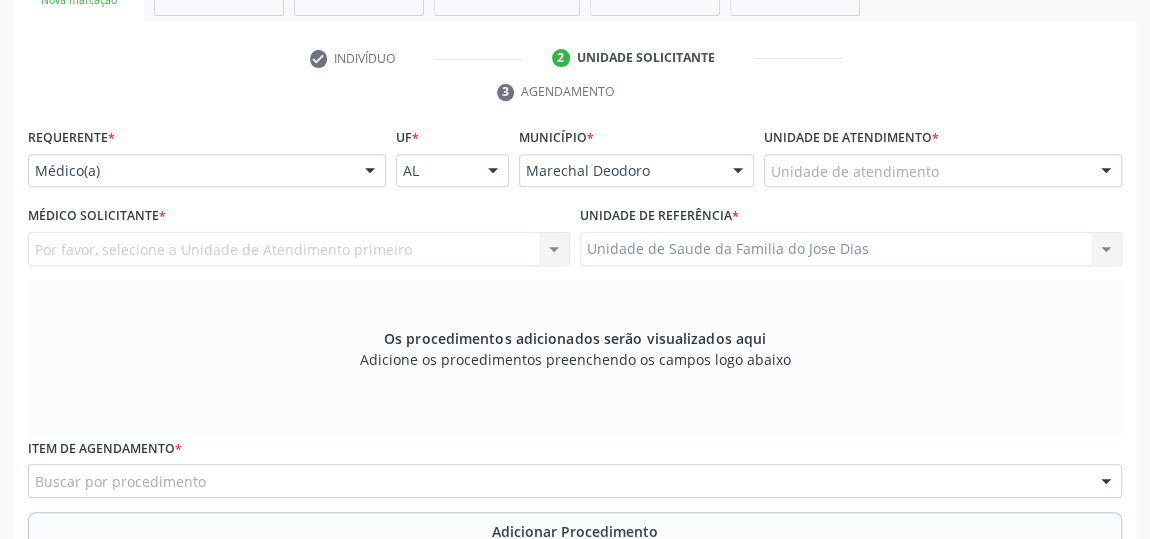 scroll, scrollTop: 331, scrollLeft: 0, axis: vertical 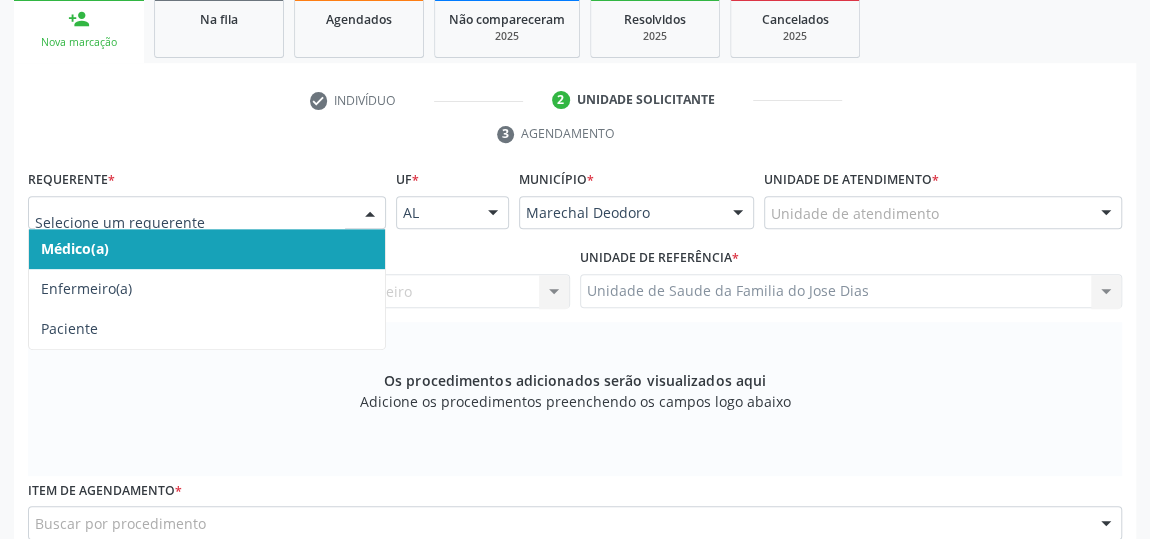 click on "Médico(a)" at bounding box center [207, 249] 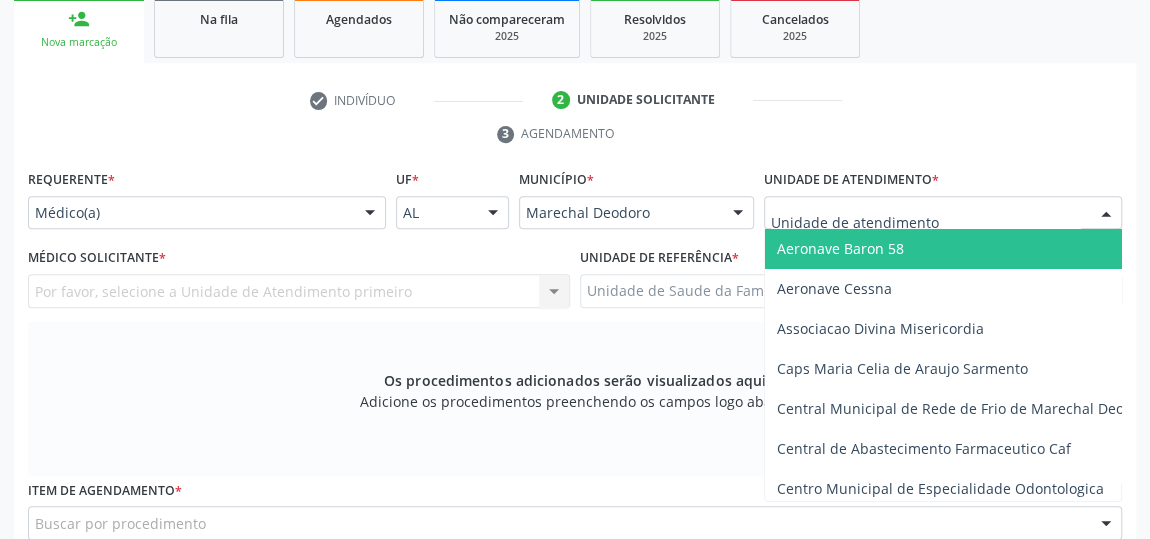 type on "J" 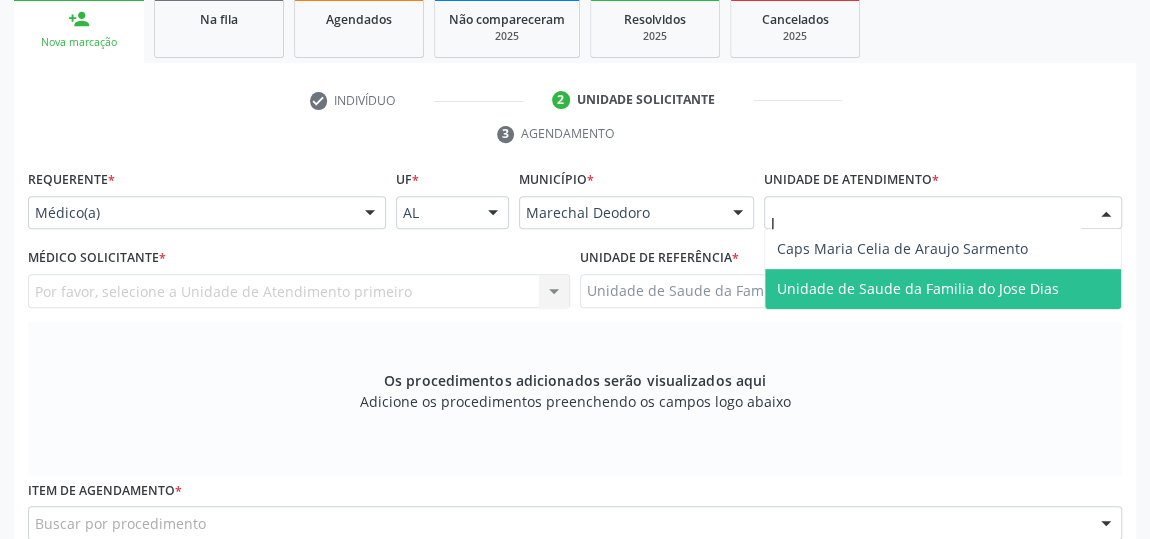 click on "Unidade de Saude da Familia do Jose Dias" at bounding box center [918, 288] 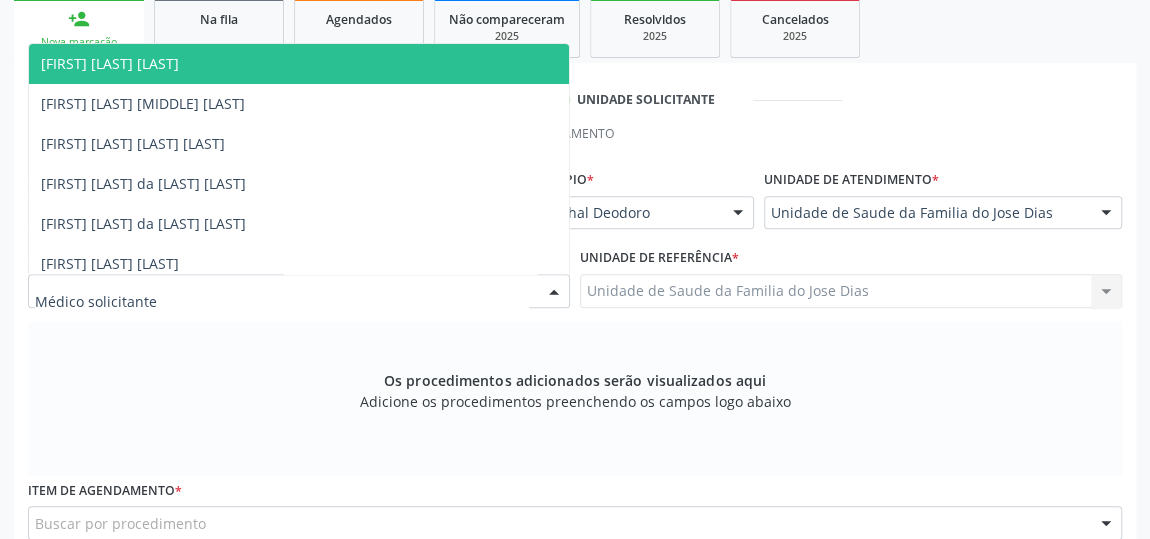 click at bounding box center (554, 292) 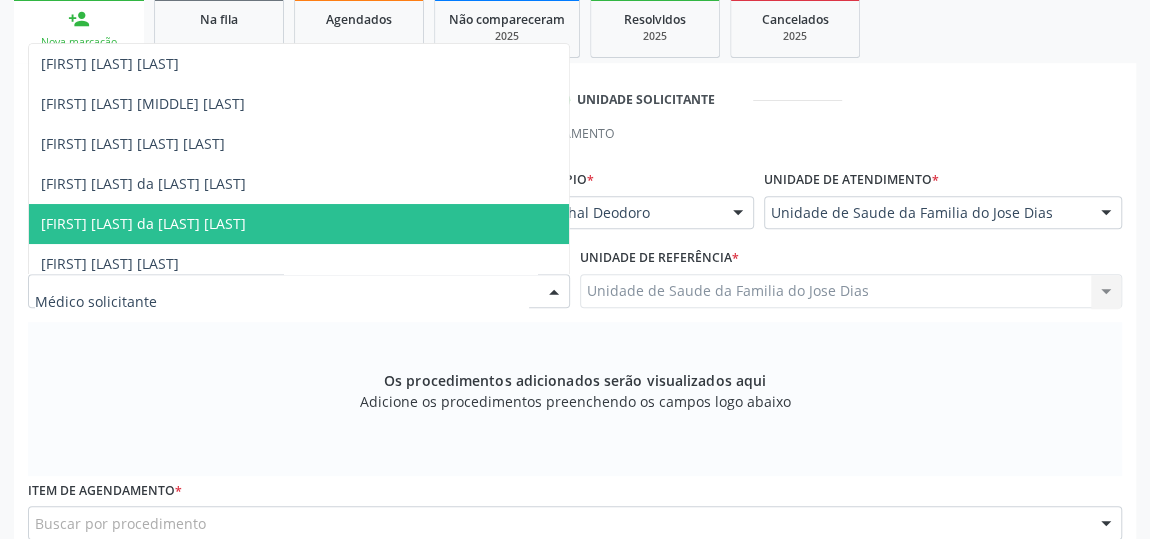 type on "J" 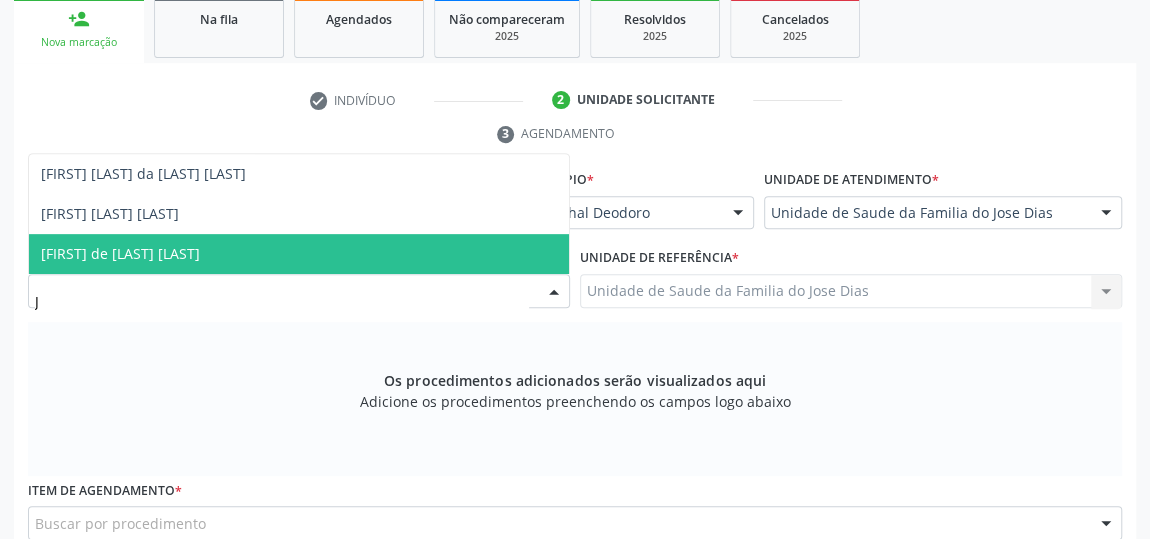 click on "[FIRST] de [LAST] [LAST]" at bounding box center [299, 254] 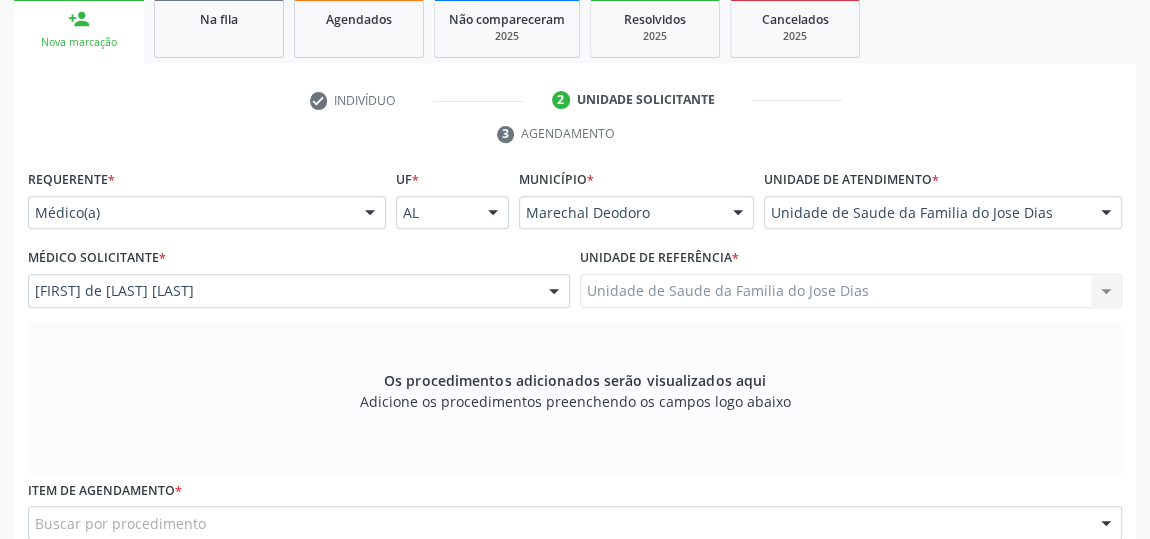scroll, scrollTop: 513, scrollLeft: 0, axis: vertical 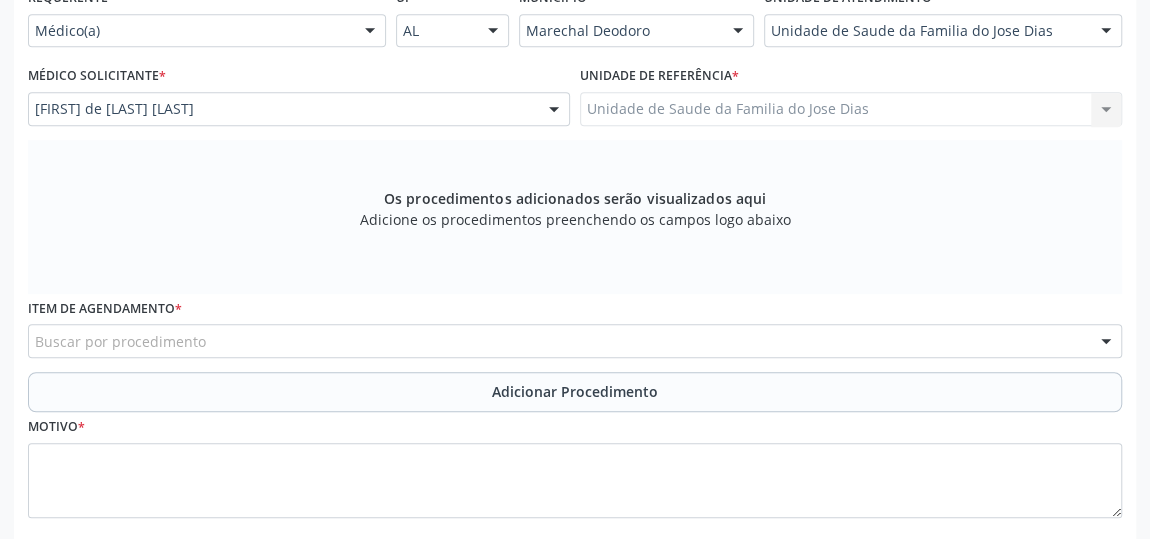 click on "Buscar por procedimento" at bounding box center (575, 341) 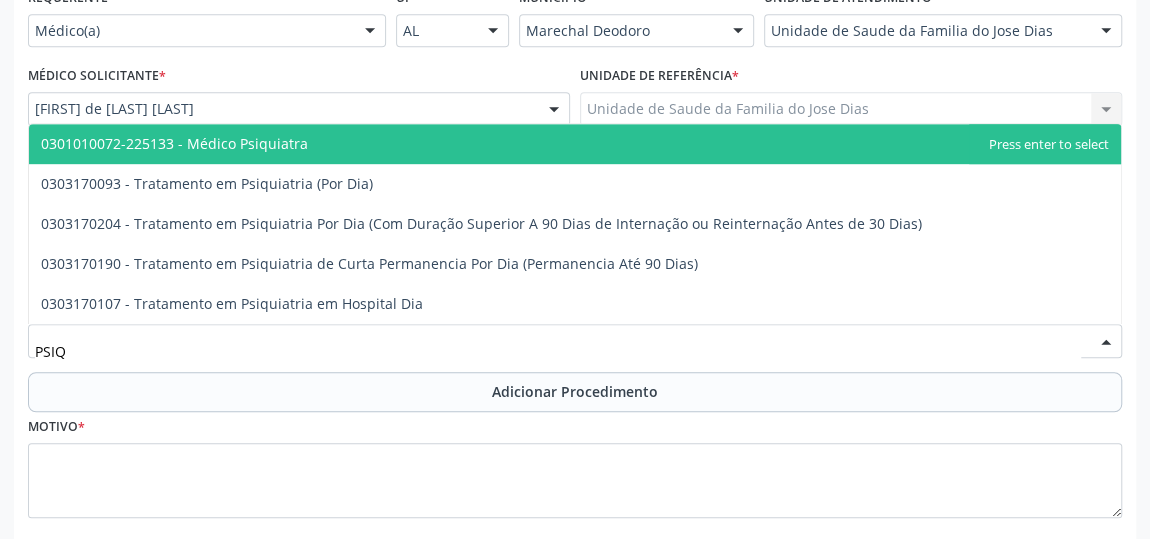 type on "PSIQU" 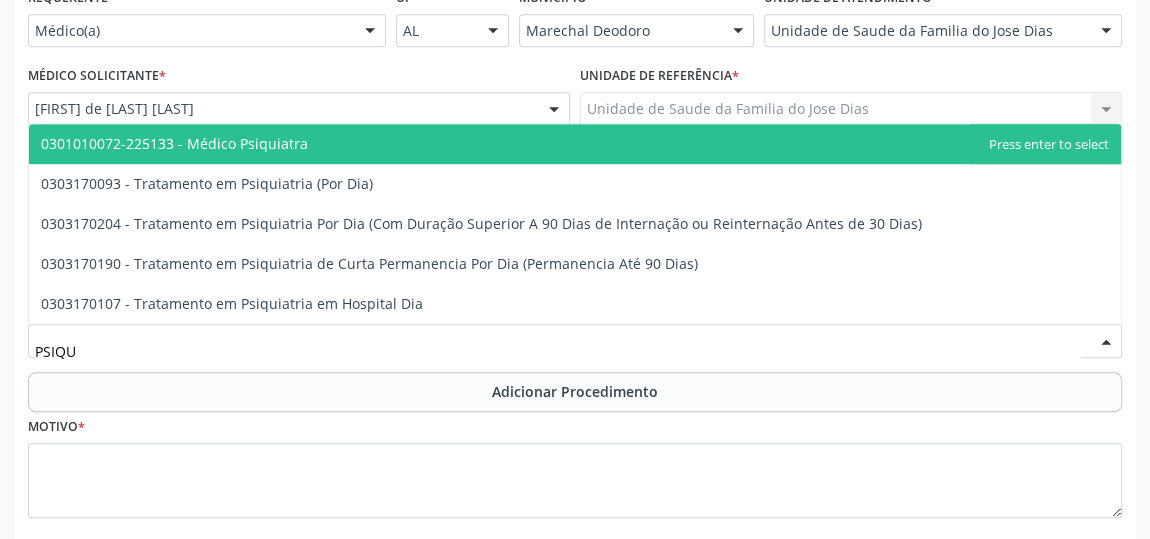 click on "0301010072-225133 - Médico Psiquiatra" at bounding box center [575, 144] 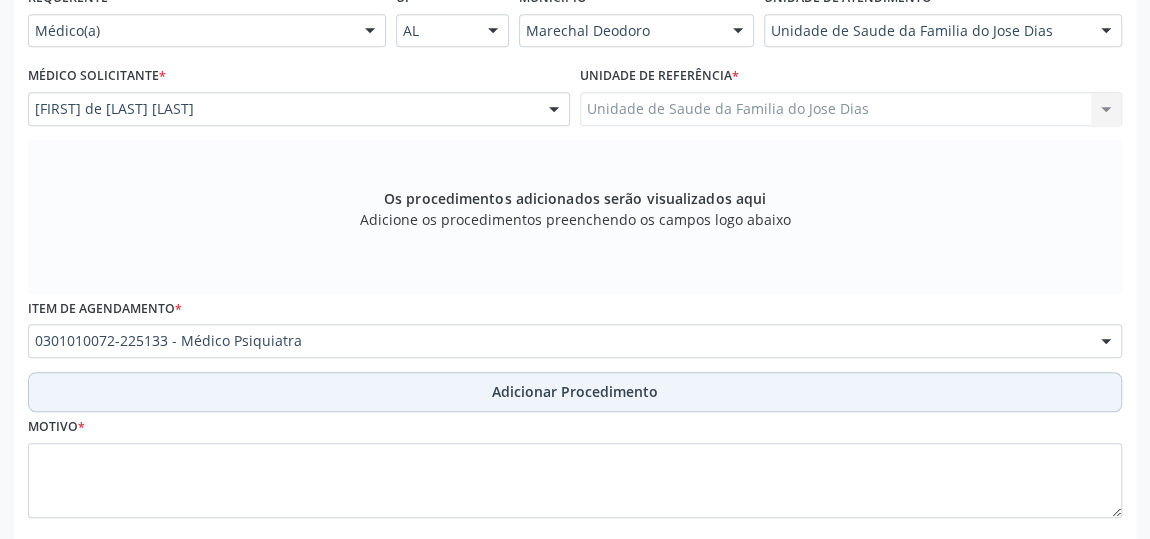 click on "Adicionar Procedimento" at bounding box center [575, 392] 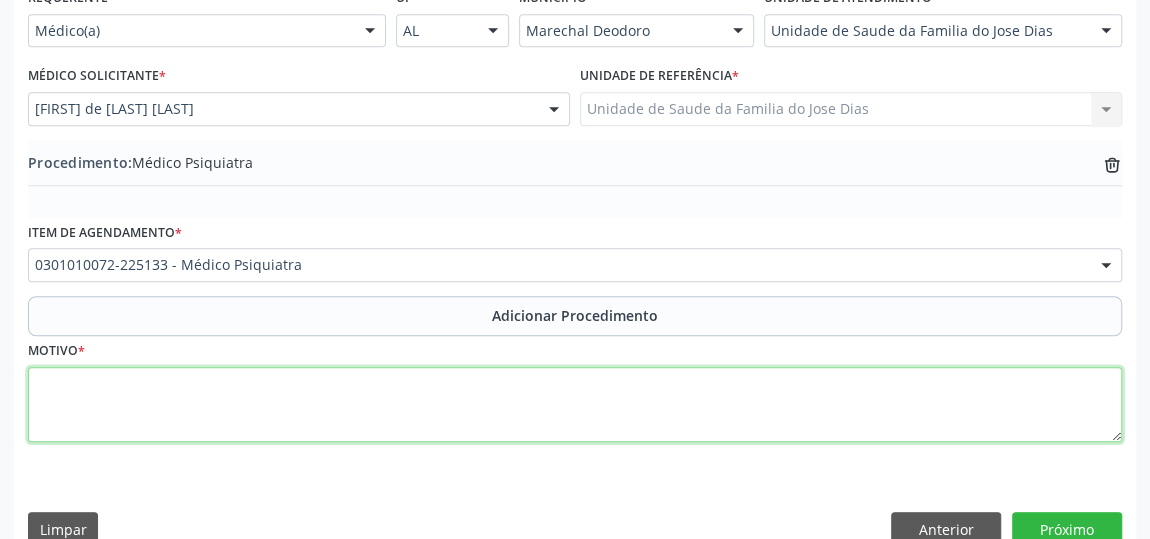 click at bounding box center [575, 405] 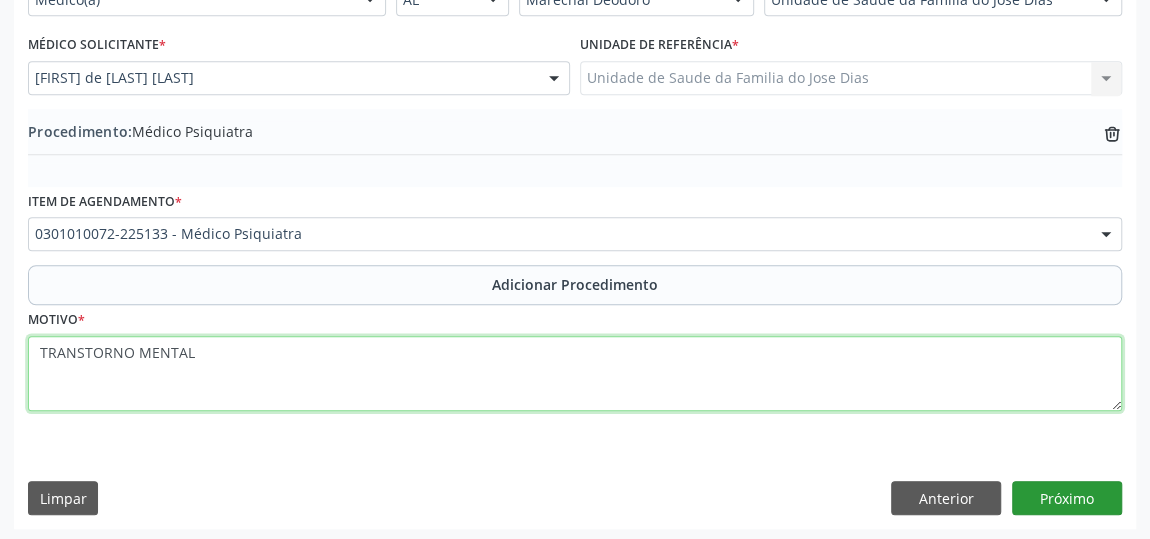 type on "TRANSTORNO MENTAL" 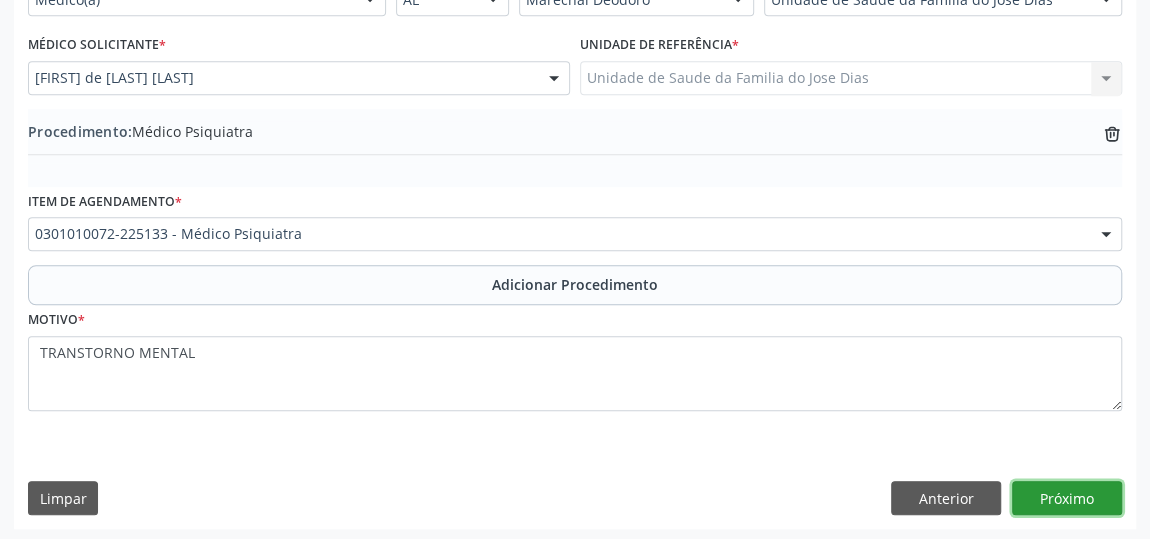 click on "Próximo" at bounding box center [1067, 498] 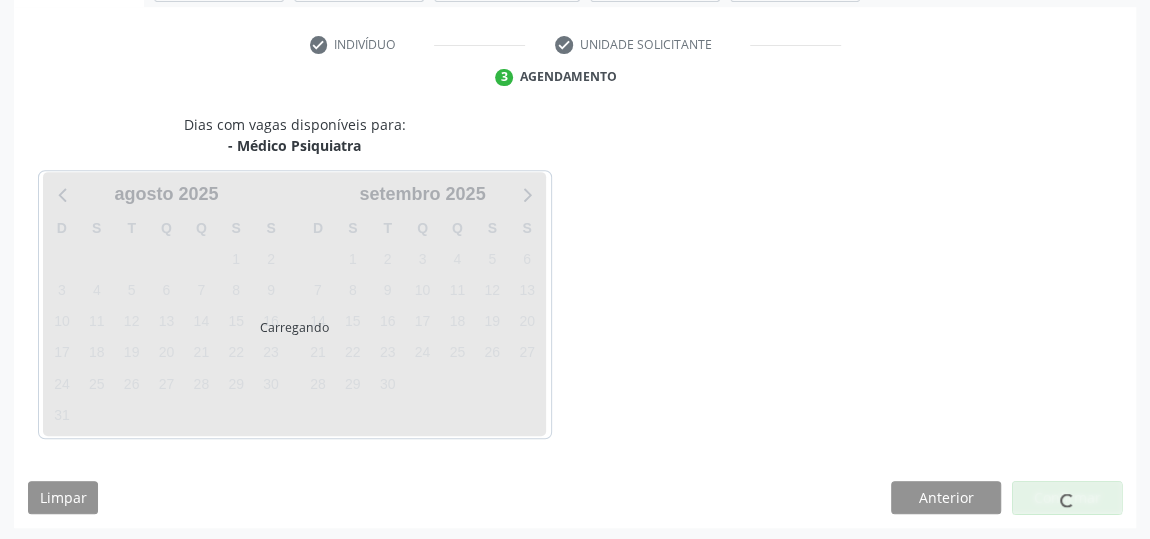 scroll, scrollTop: 446, scrollLeft: 0, axis: vertical 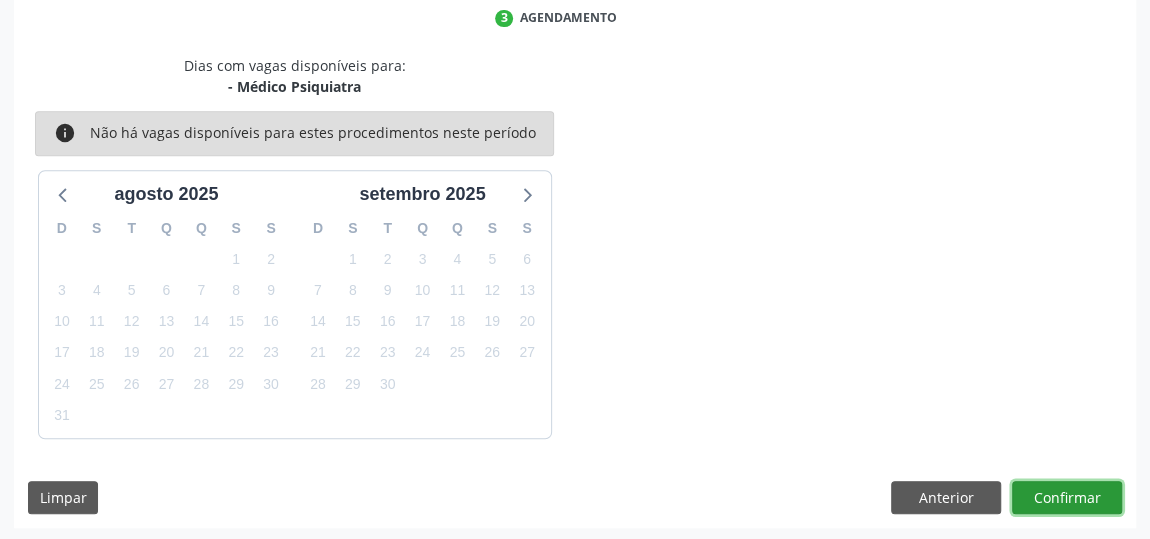 click on "Confirmar" at bounding box center [1067, 498] 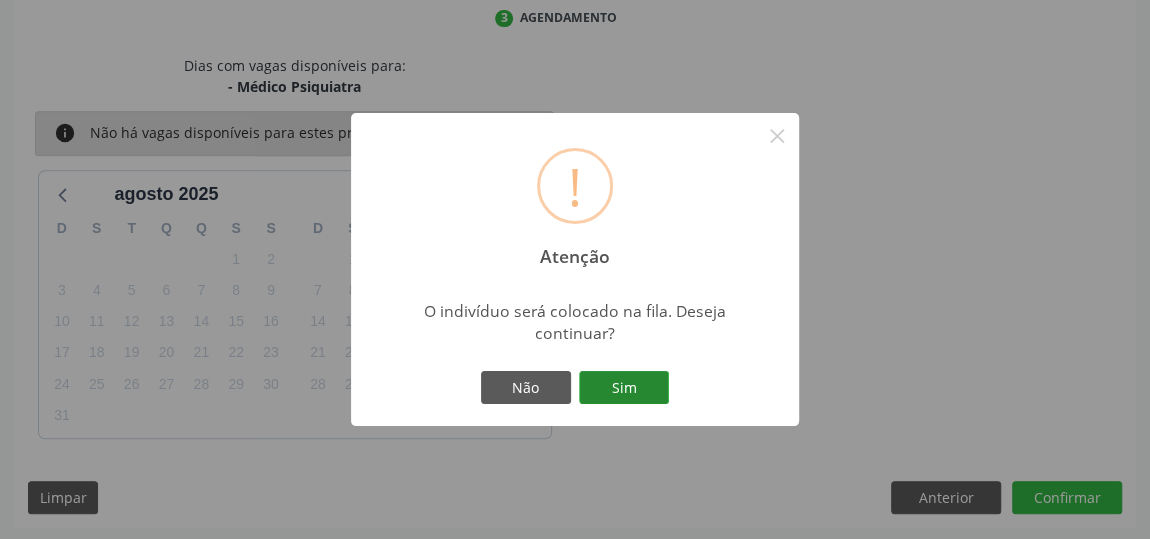 click on "Sim" at bounding box center [624, 388] 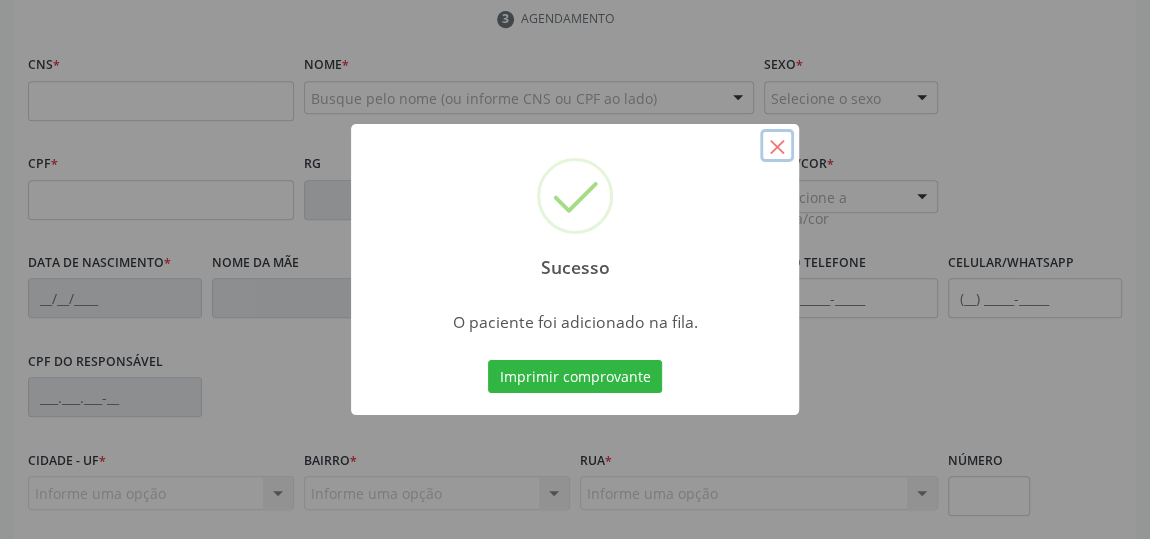 click on "×" at bounding box center (777, 146) 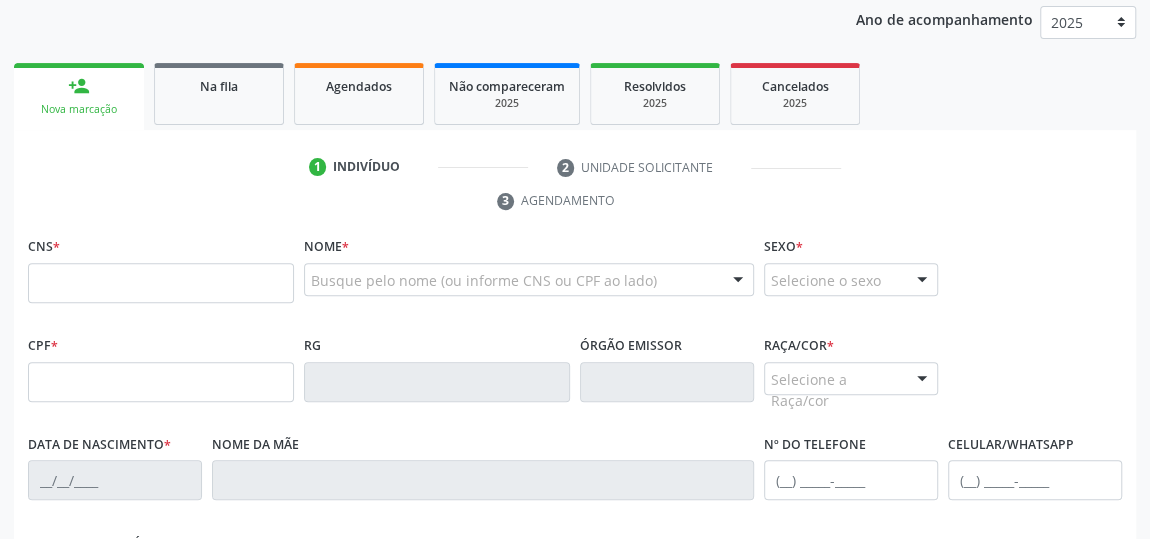 scroll, scrollTop: 173, scrollLeft: 0, axis: vertical 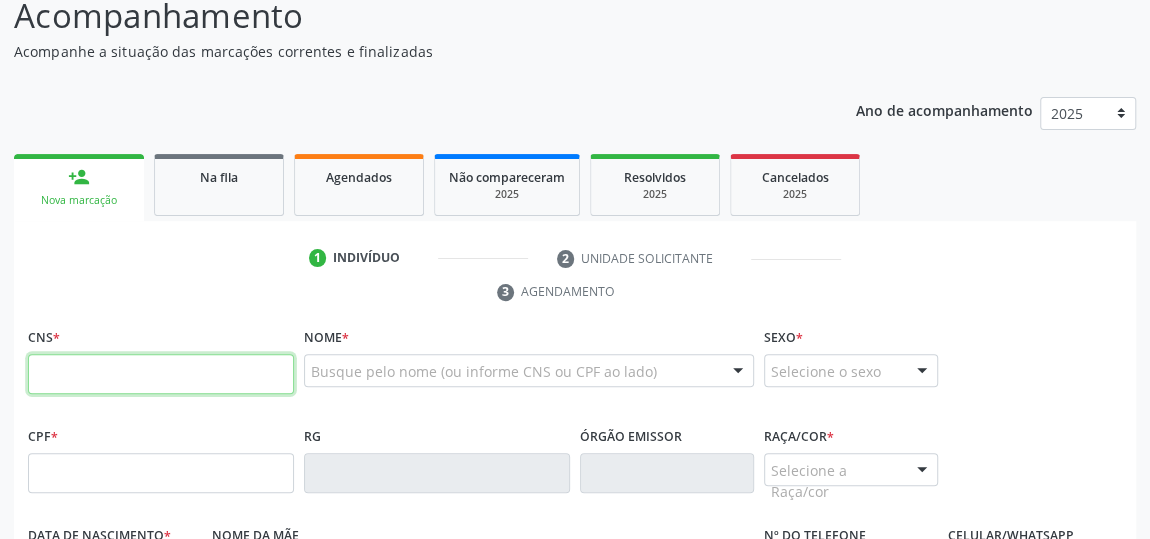 paste on "[NUMBER] [NUMBER] [NUMBER]" 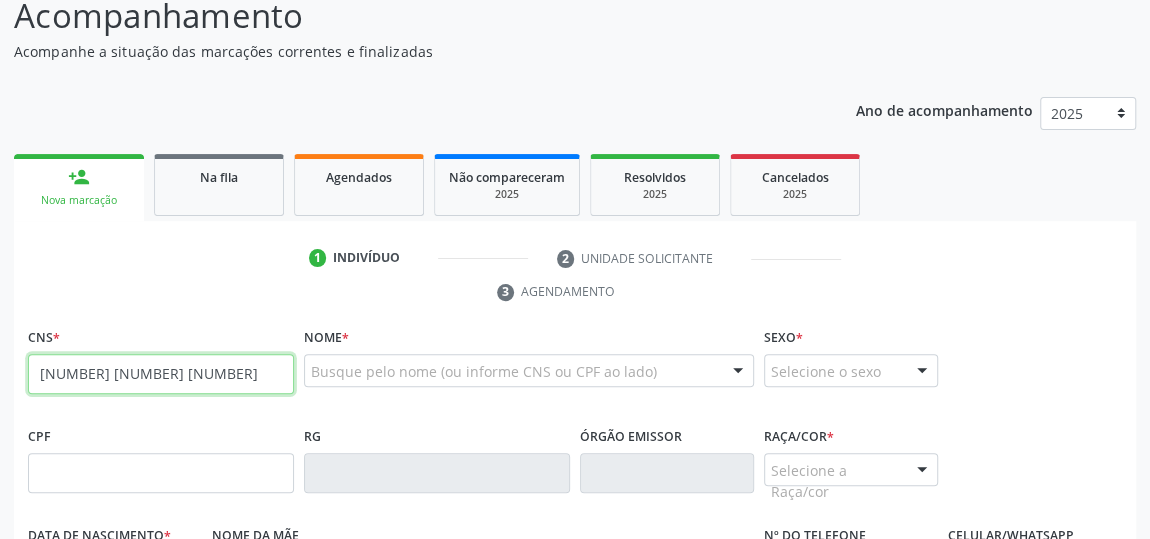 type on "[NUMBER] [NUMBER] [NUMBER]" 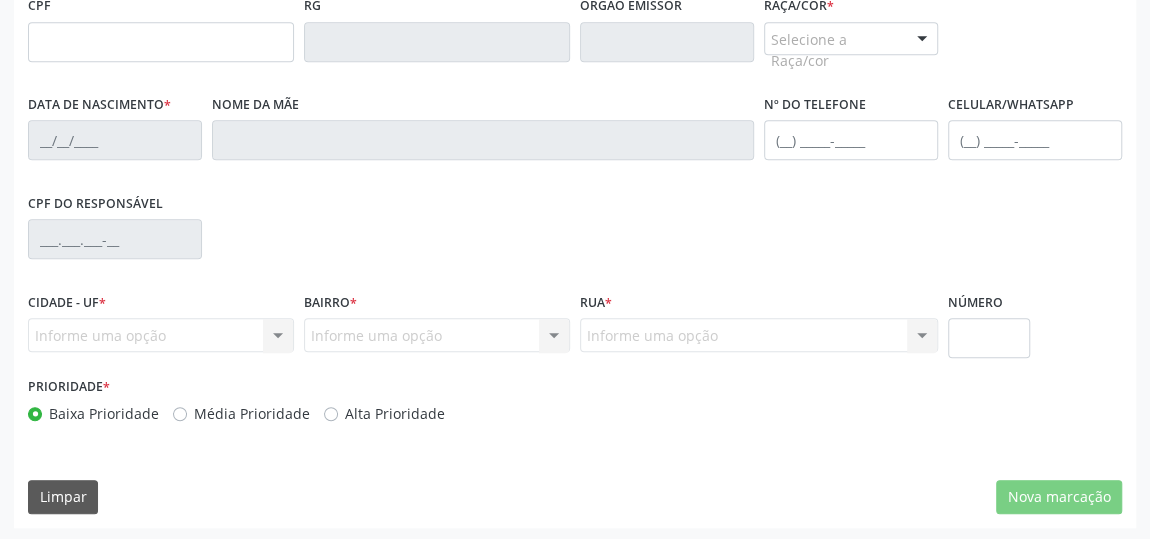 type on "[NUMBER]" 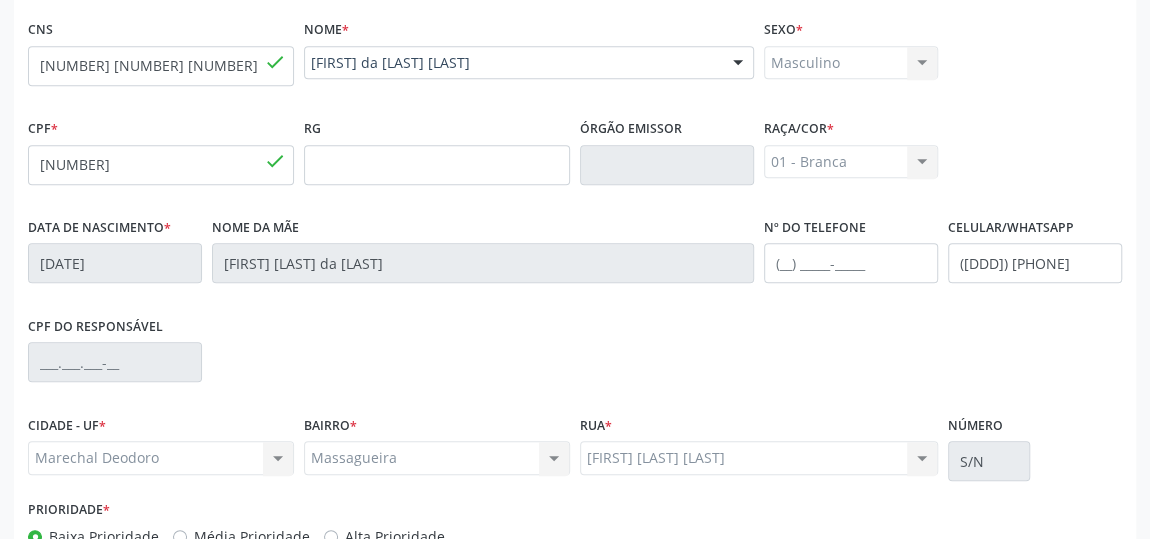 scroll, scrollTop: 604, scrollLeft: 0, axis: vertical 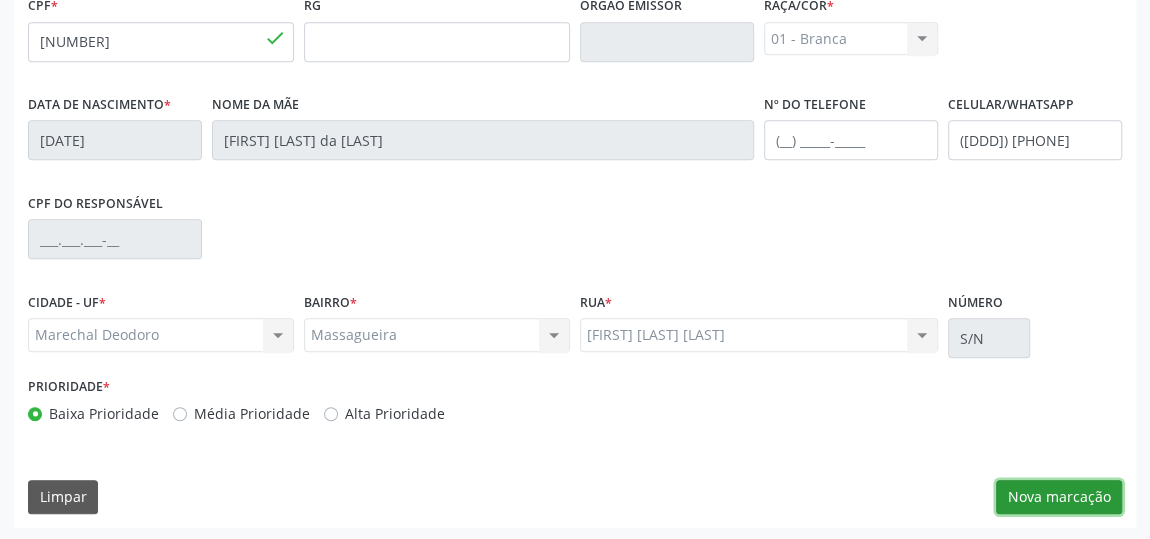click on "Nova marcação" at bounding box center (1059, 497) 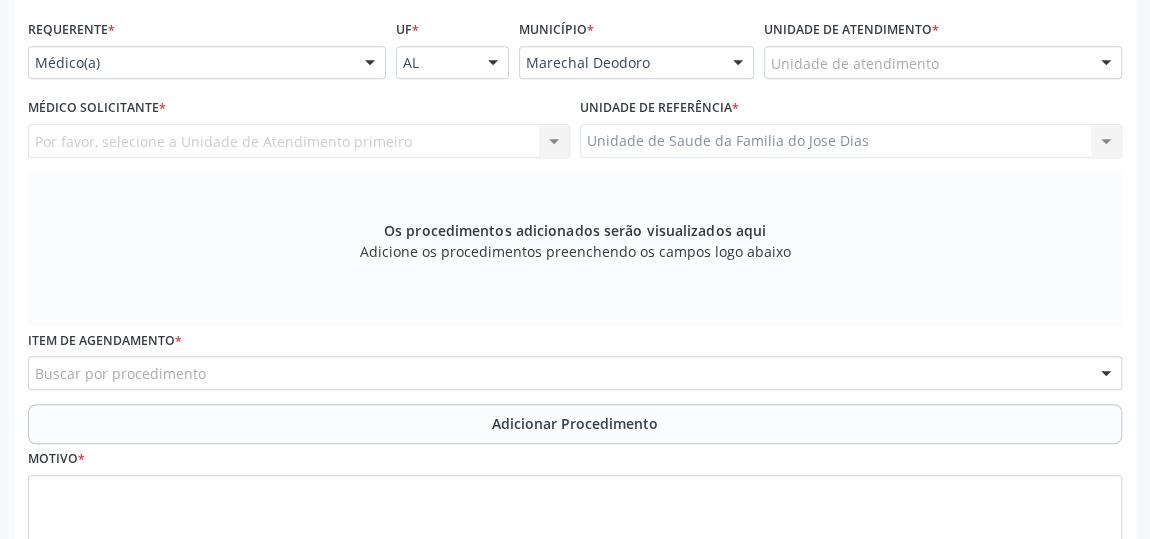 scroll, scrollTop: 620, scrollLeft: 0, axis: vertical 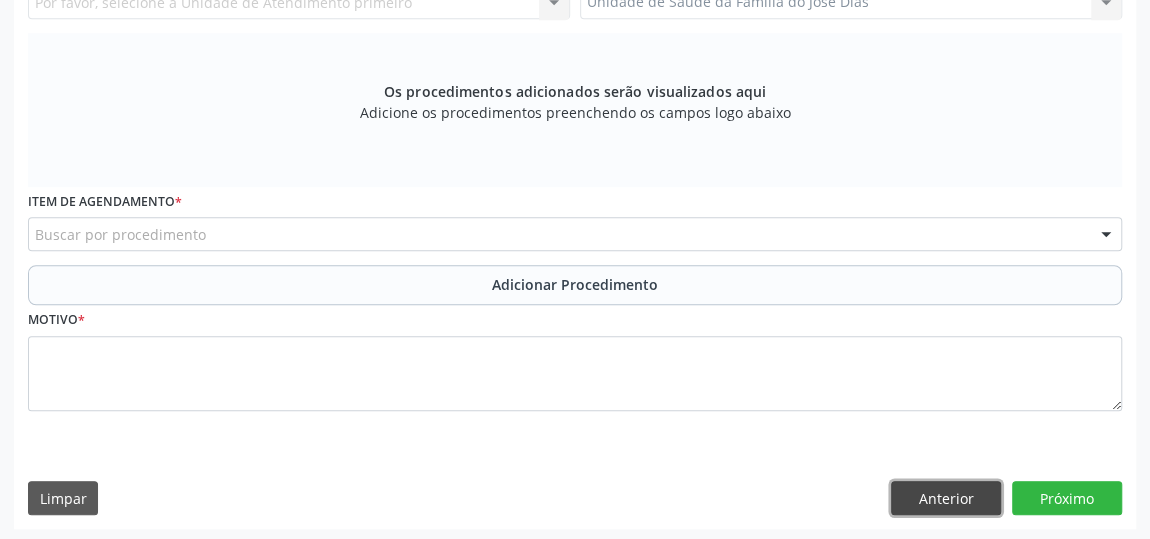 click on "Anterior" at bounding box center (946, 498) 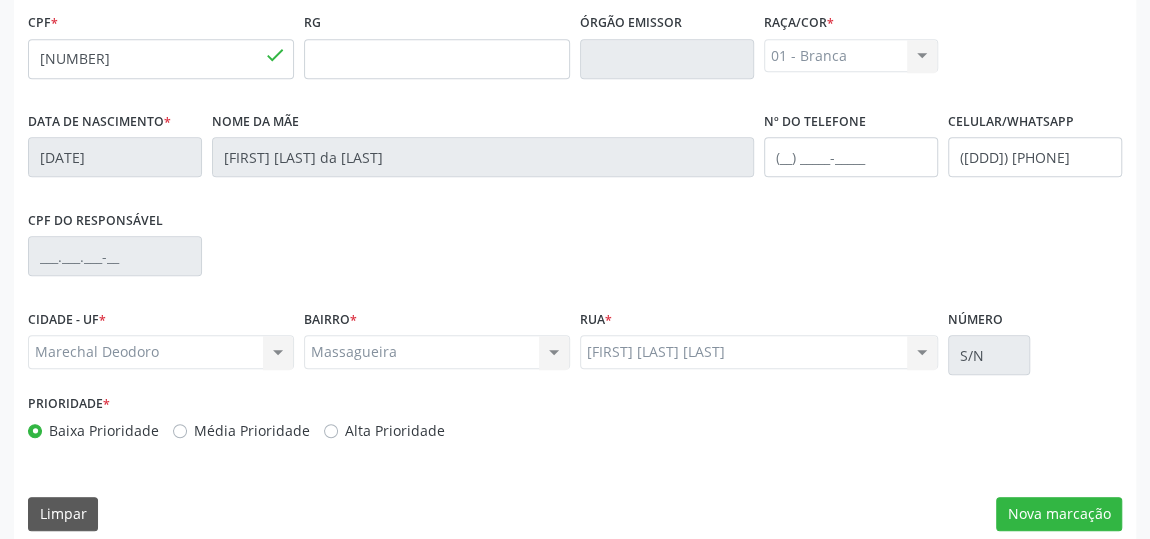 scroll, scrollTop: 604, scrollLeft: 0, axis: vertical 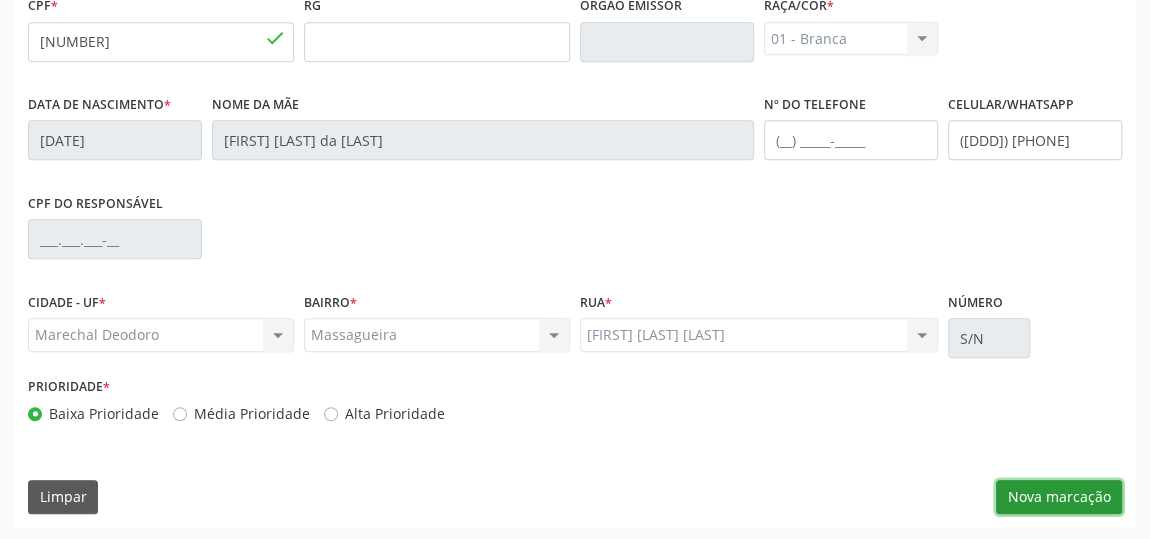 click on "Nova marcação" at bounding box center (1059, 497) 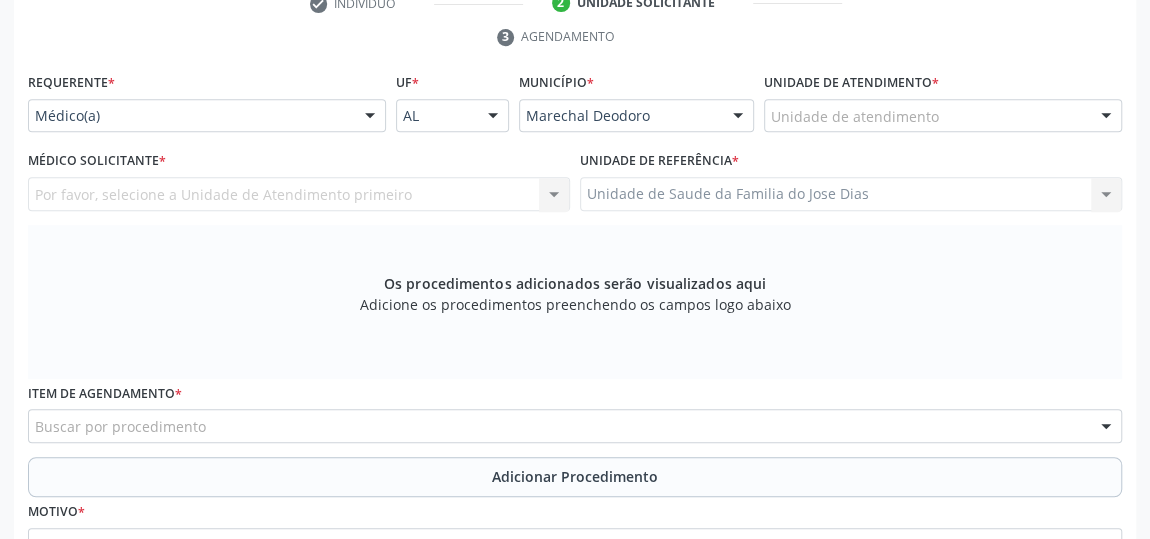 scroll, scrollTop: 422, scrollLeft: 0, axis: vertical 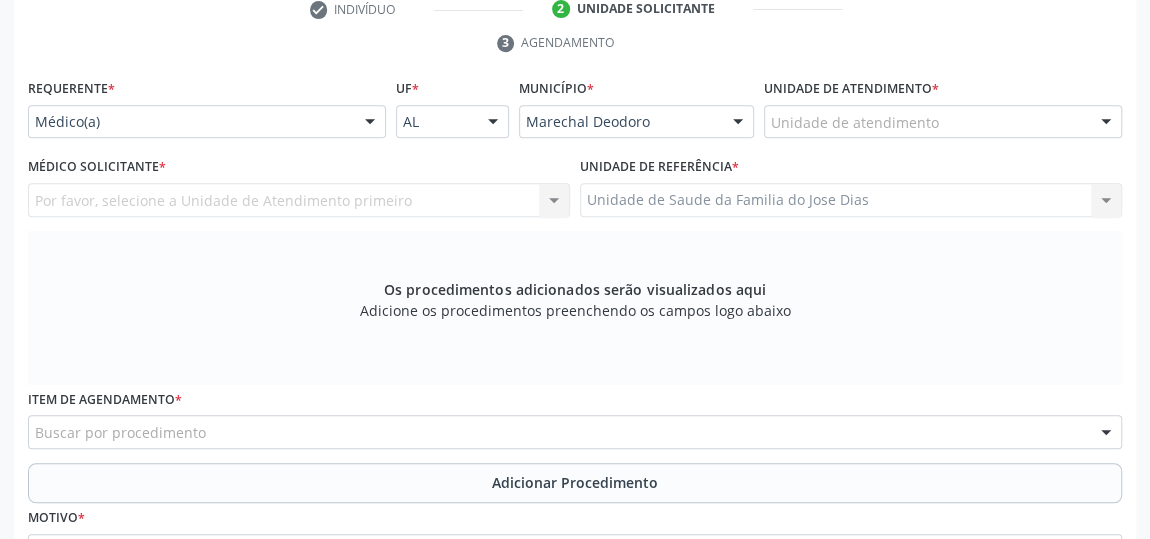 click at bounding box center [370, 123] 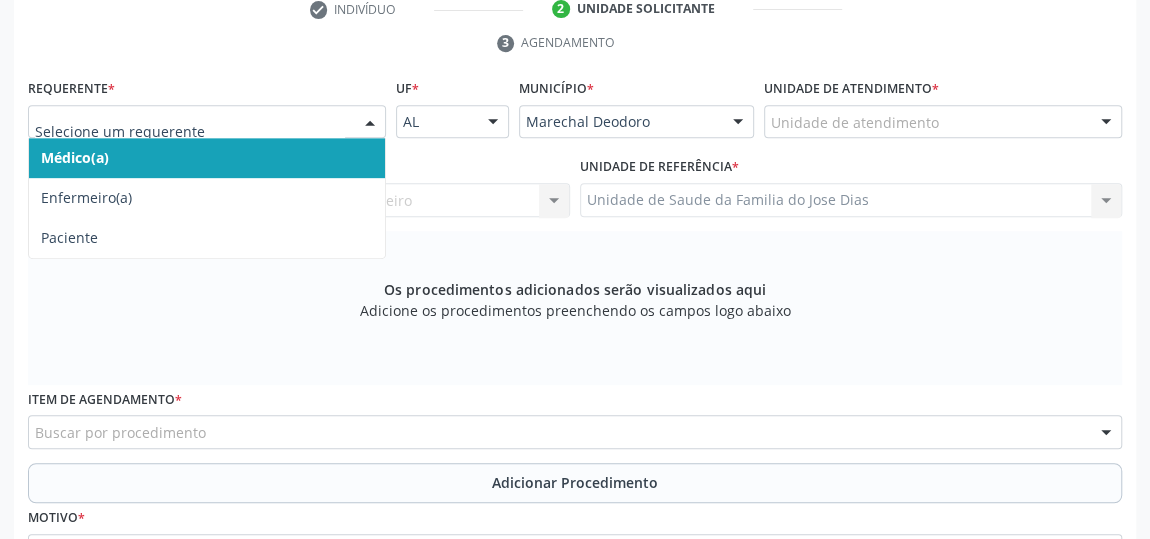 click on "Médico(a)" at bounding box center [207, 158] 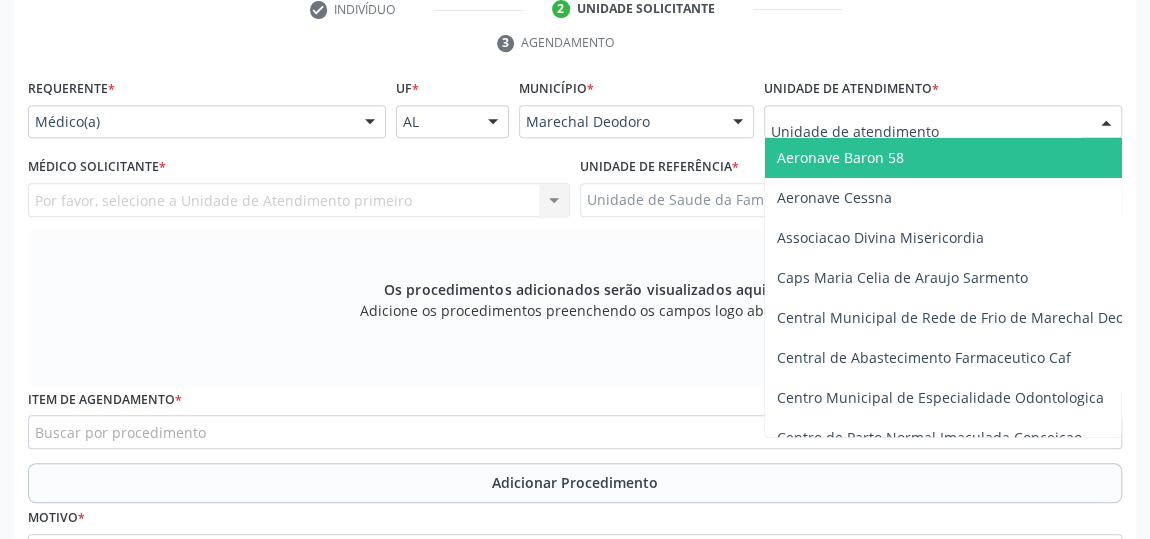 type on "J" 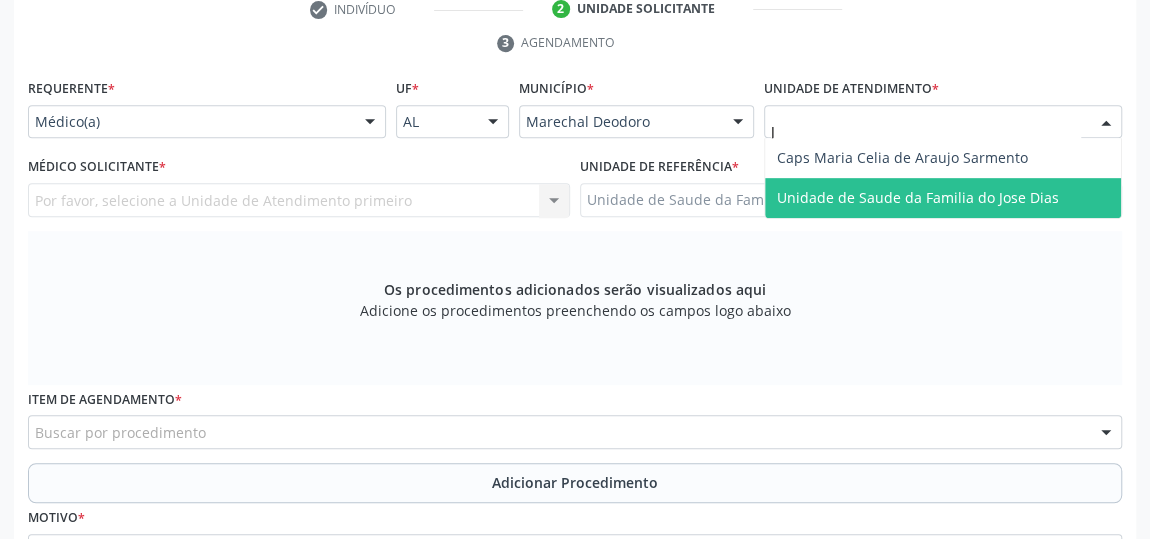 click on "Unidade de Saude da Familia do Jose Dias" at bounding box center (918, 197) 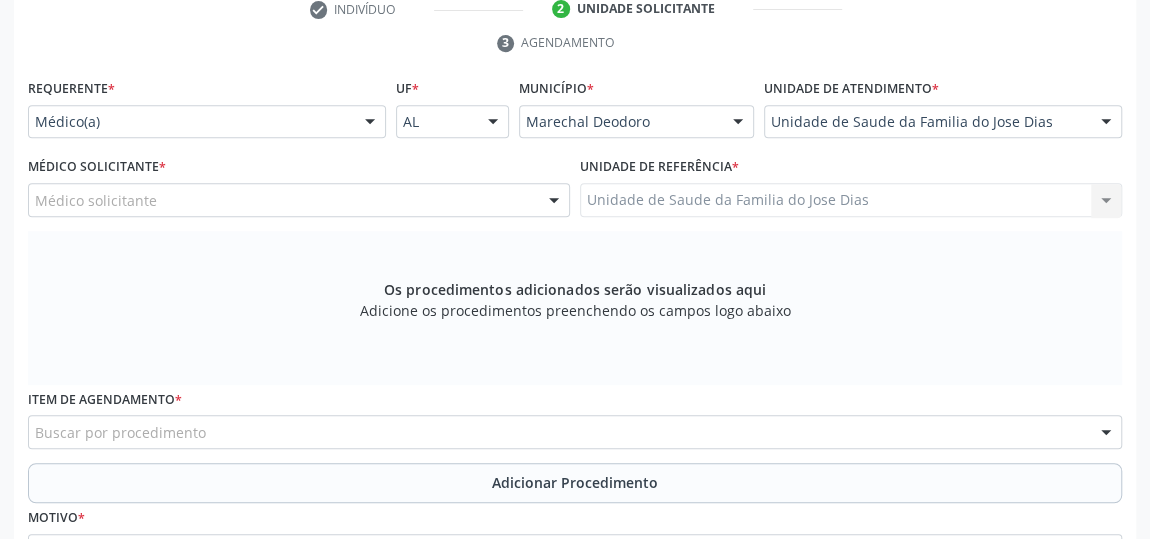 click at bounding box center (554, 201) 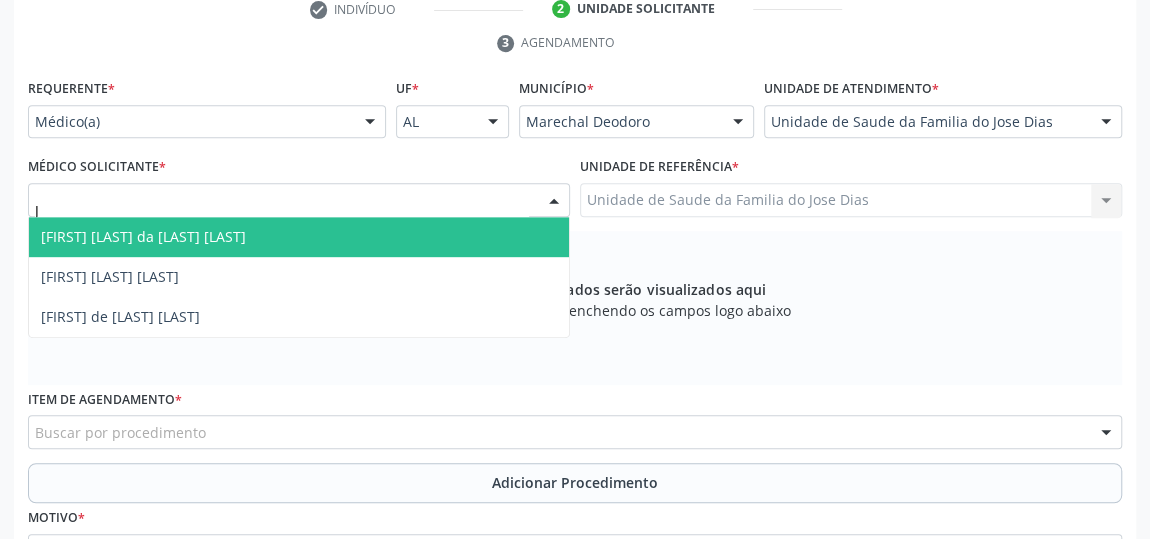 type on "JO" 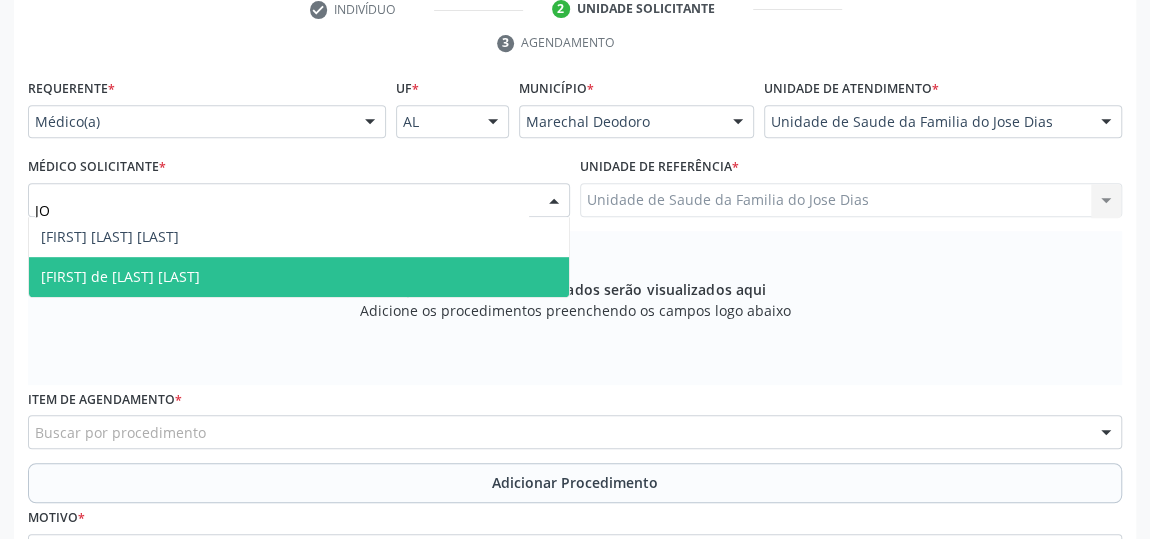 click on "[FIRST] de [LAST] [LAST]" at bounding box center (299, 277) 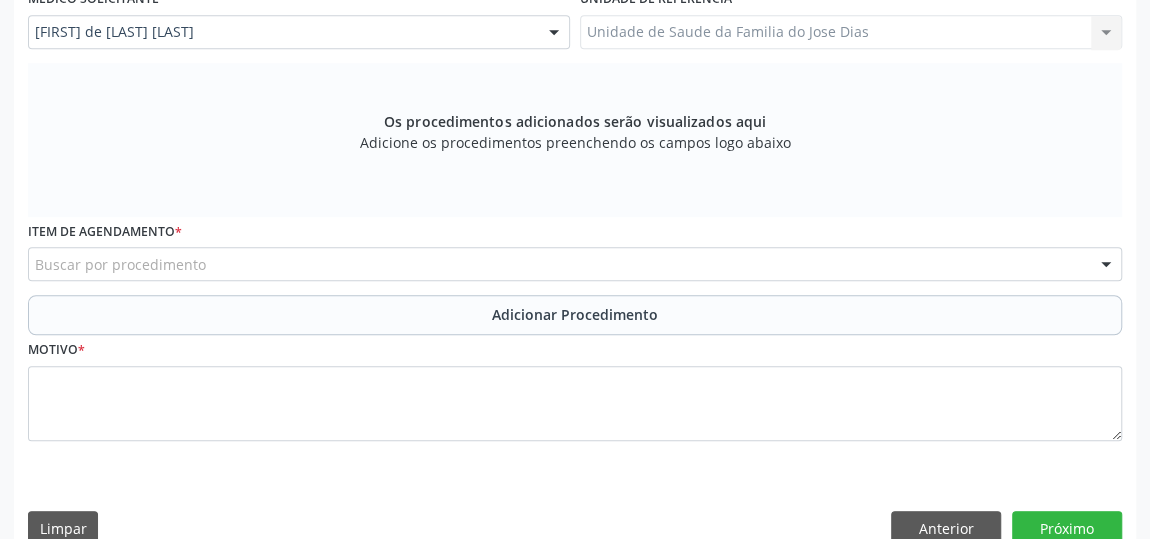scroll, scrollTop: 604, scrollLeft: 0, axis: vertical 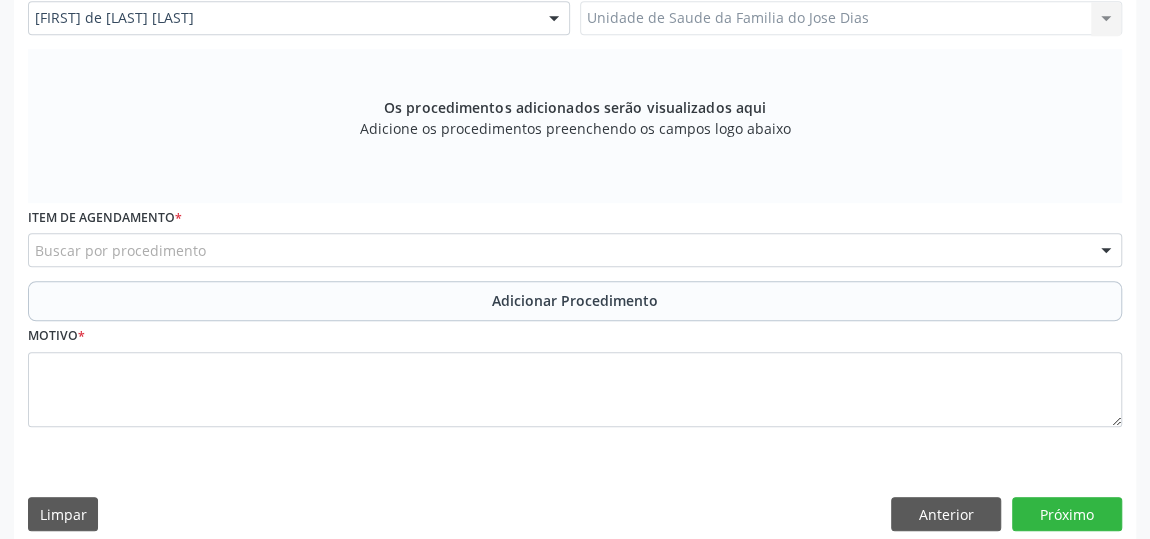 click on "Buscar por procedimento" at bounding box center [575, 250] 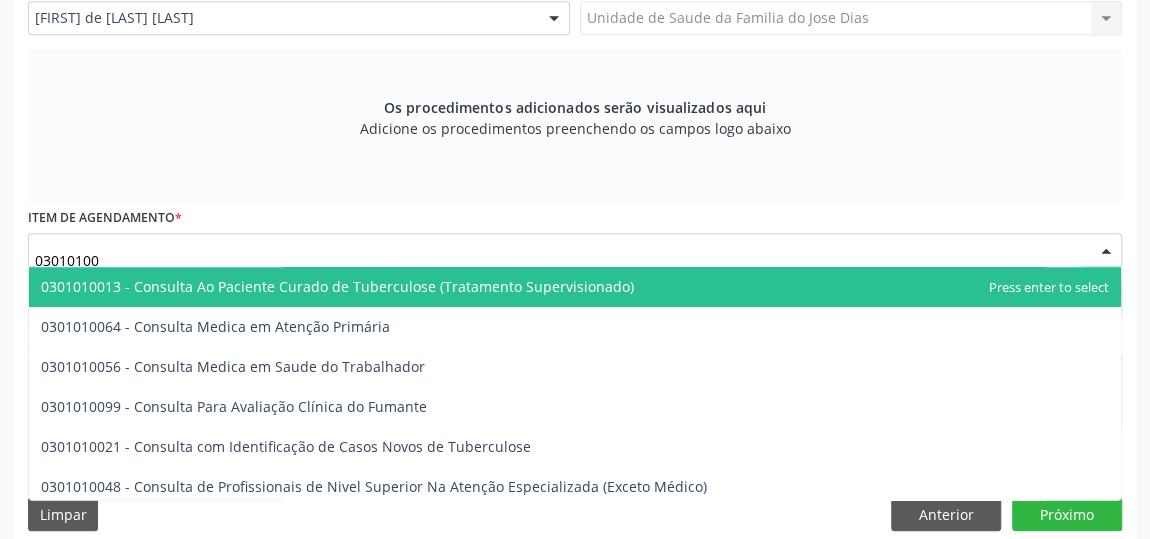 type on "030101004" 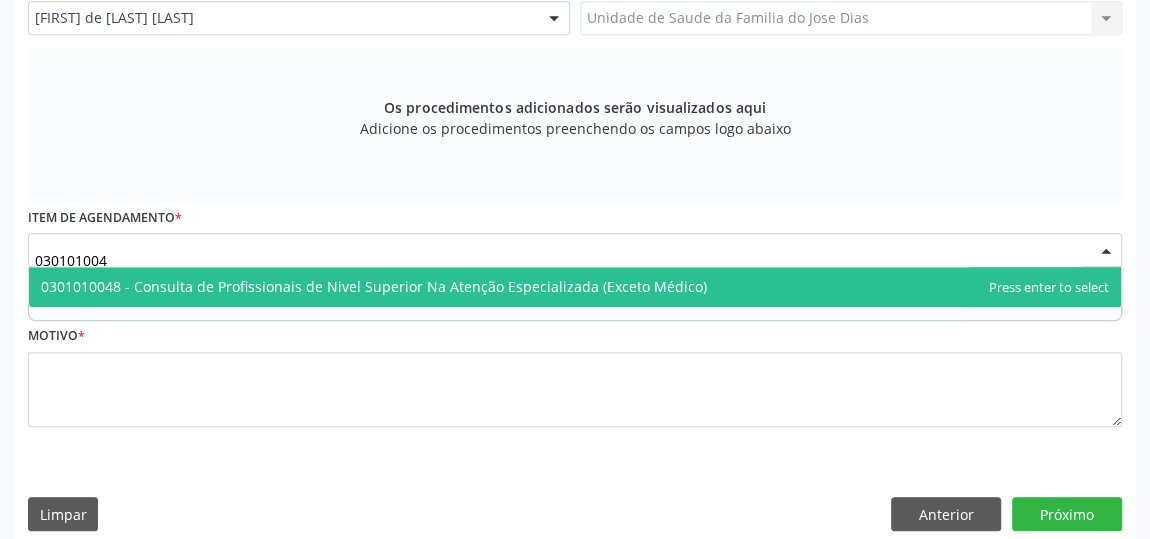 click on "0301010048 - Consulta de Profissionais de Nivel Superior Na Atenção Especializada (Exceto Médico)" at bounding box center [374, 286] 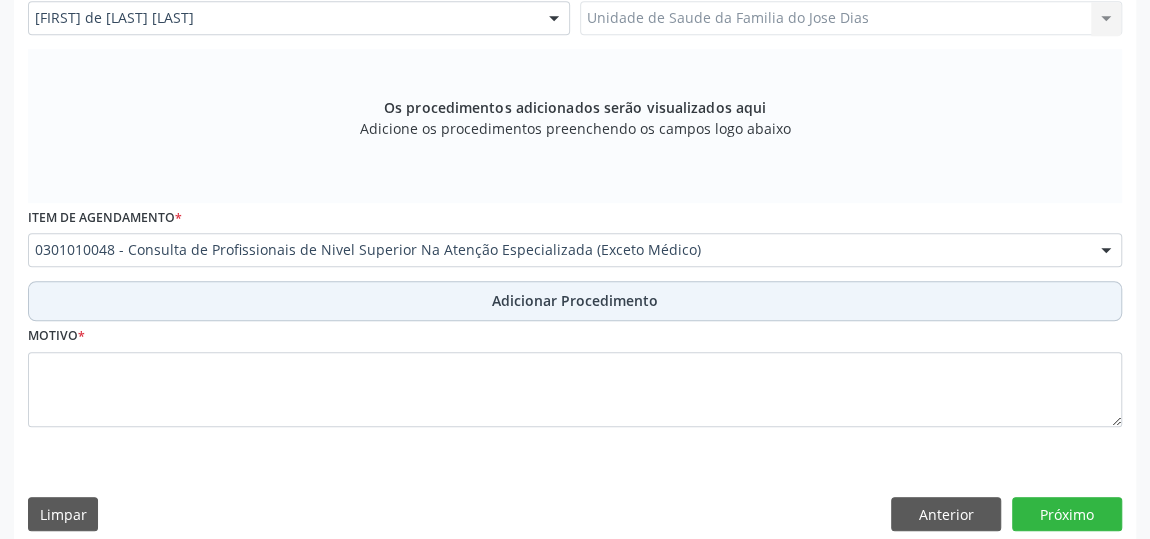 click on "Adicionar Procedimento" at bounding box center [575, 301] 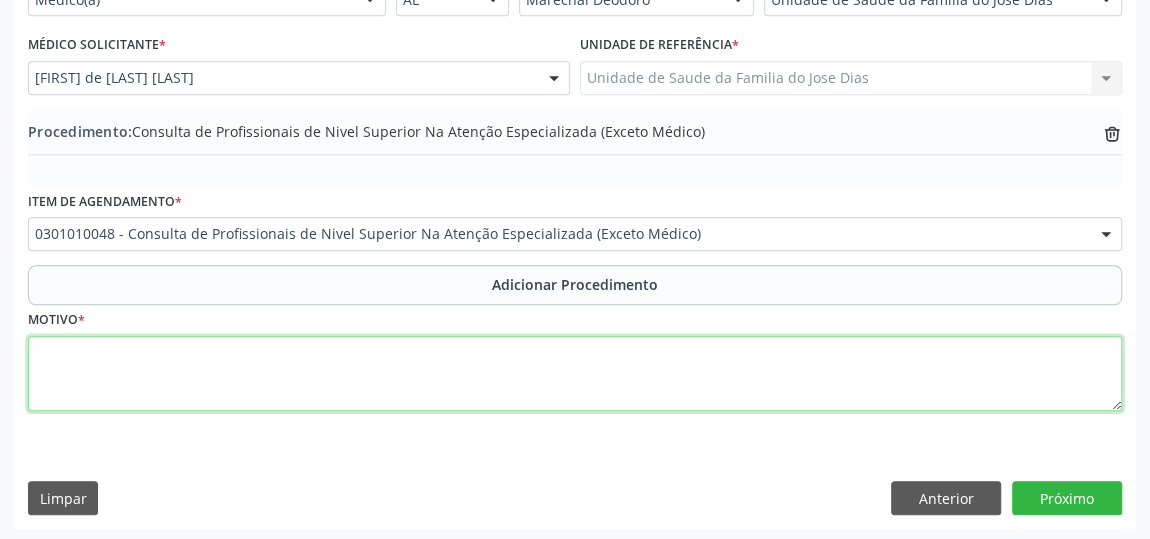 click at bounding box center (575, 374) 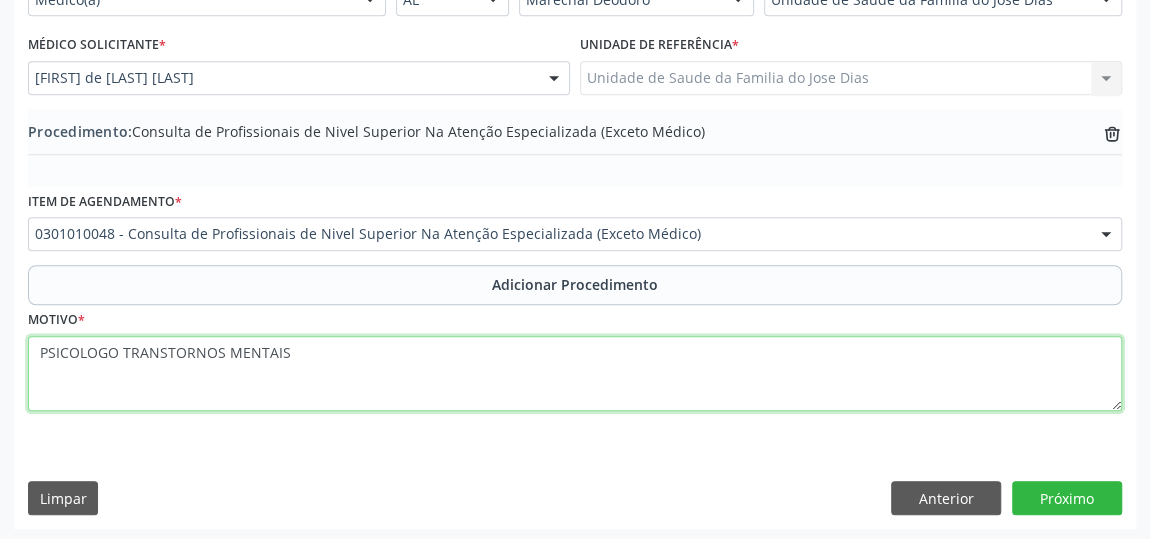click on "PSICOLOGO TRANSTORNOS MENTAIS" at bounding box center (575, 374) 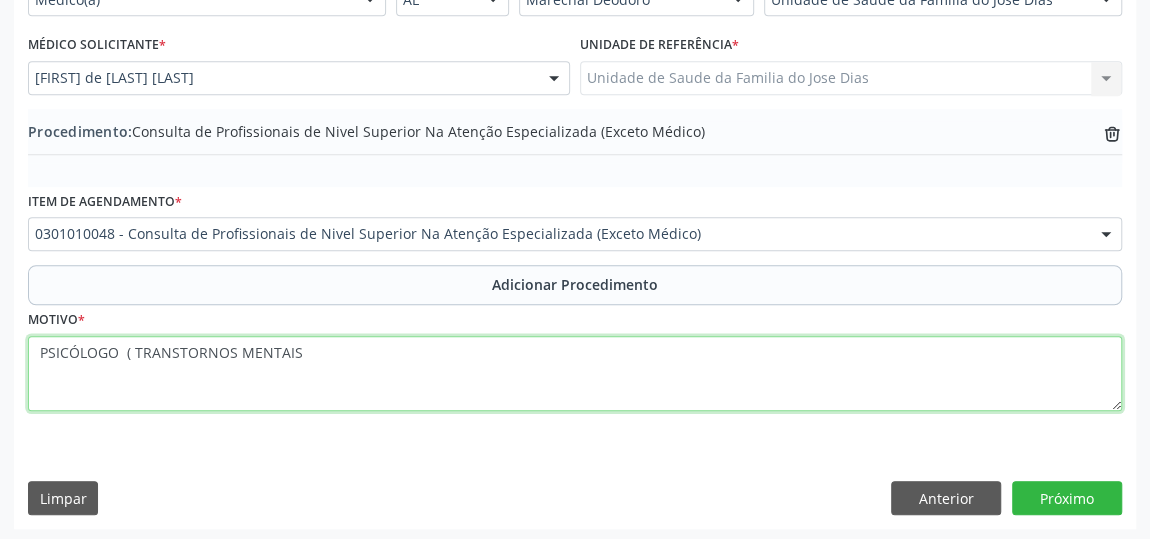 click on "PSICÓLOGO  ( TRANSTORNOS MENTAIS" at bounding box center [575, 374] 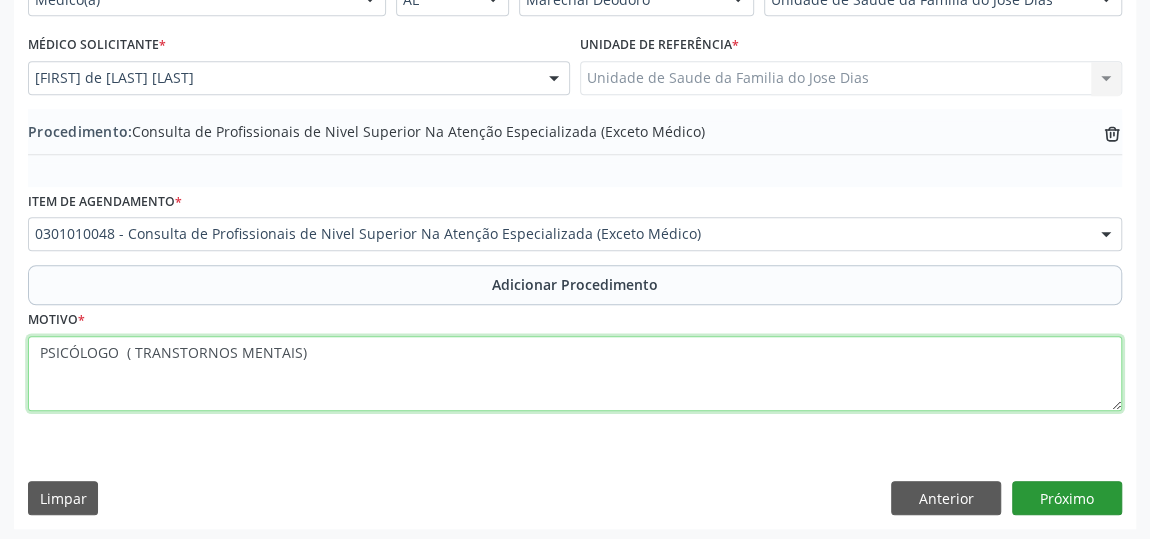 type on "PSICÓLOGO  ( TRANSTORNOS MENTAIS)" 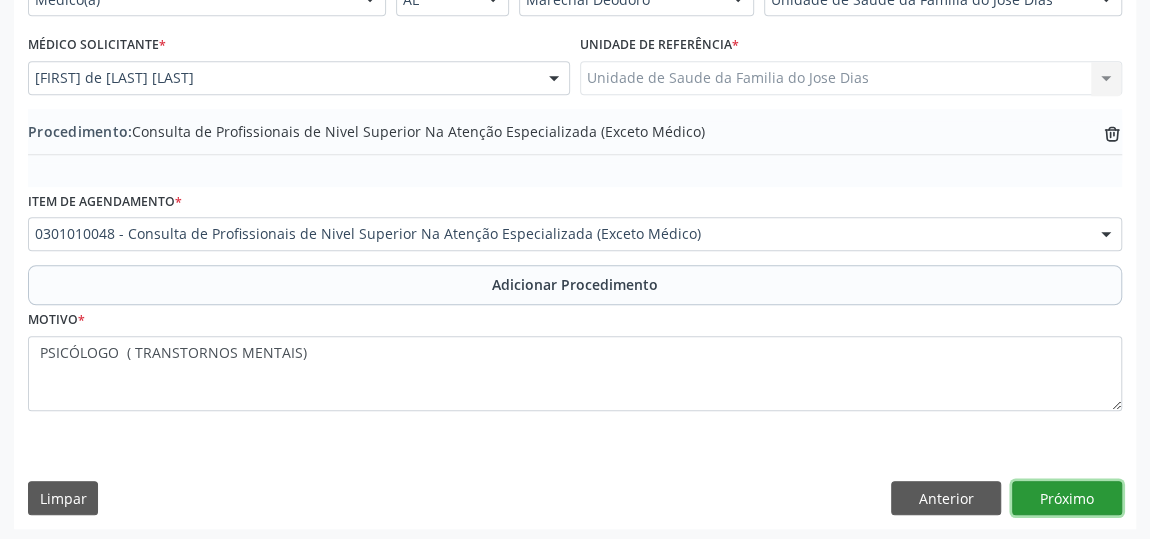 click on "Próximo" at bounding box center [1067, 498] 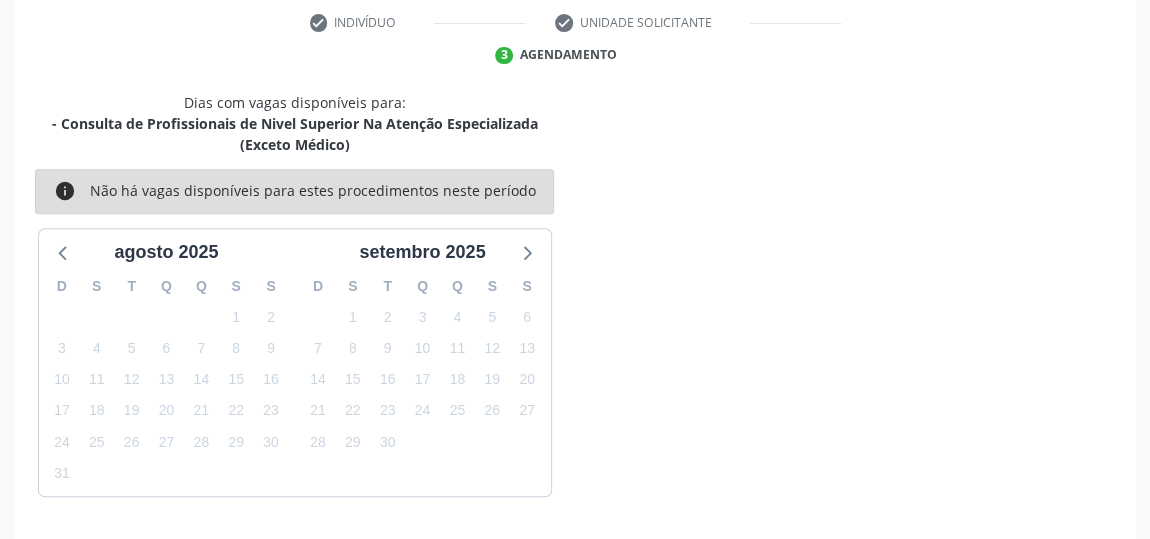 scroll, scrollTop: 467, scrollLeft: 0, axis: vertical 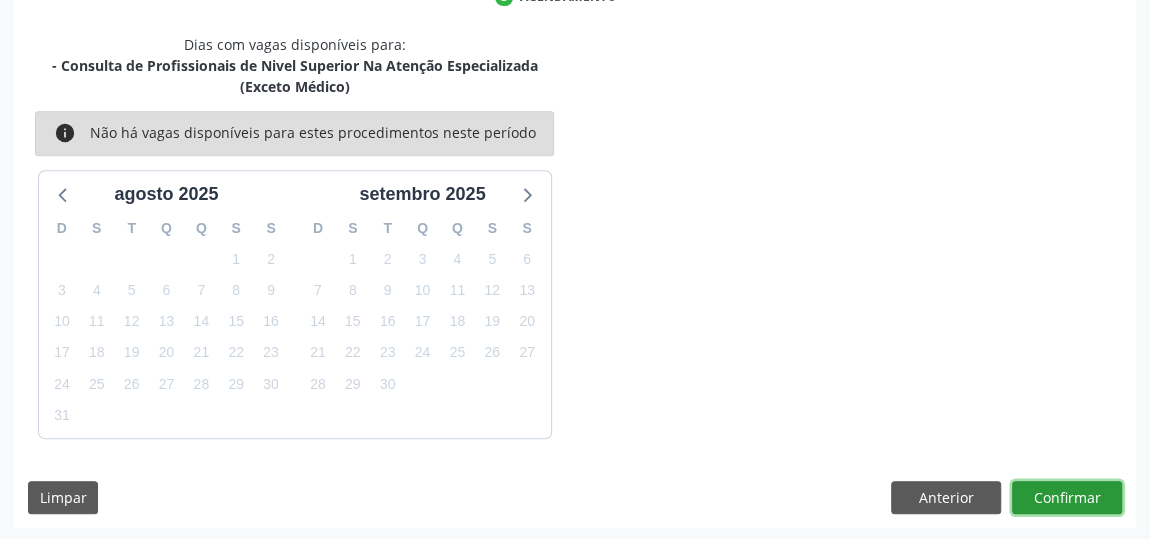 click on "Confirmar" at bounding box center [1067, 498] 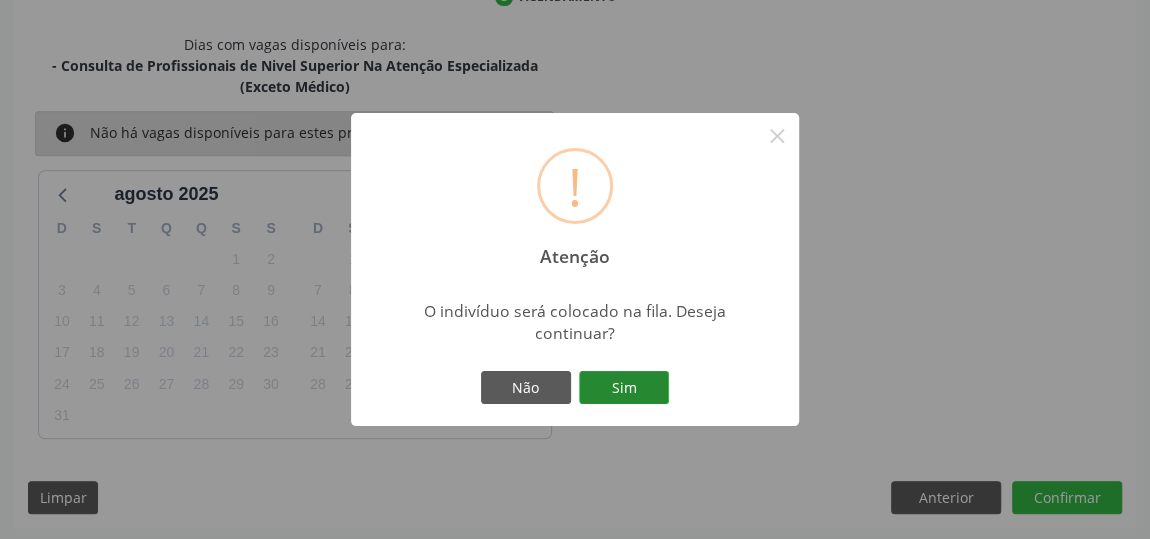 click on "Sim" at bounding box center [624, 388] 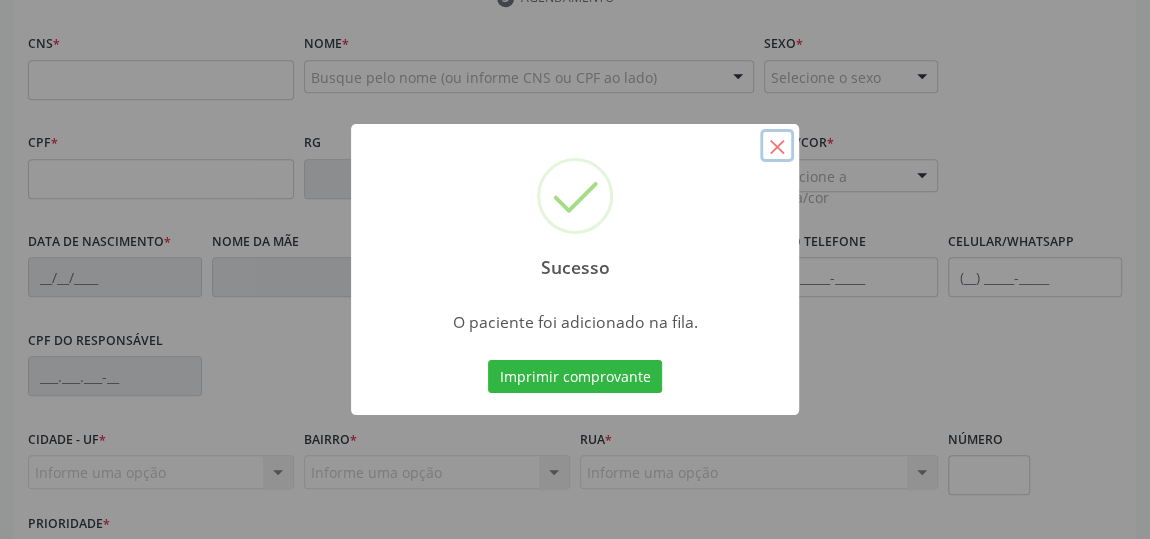 click on "×" at bounding box center (777, 146) 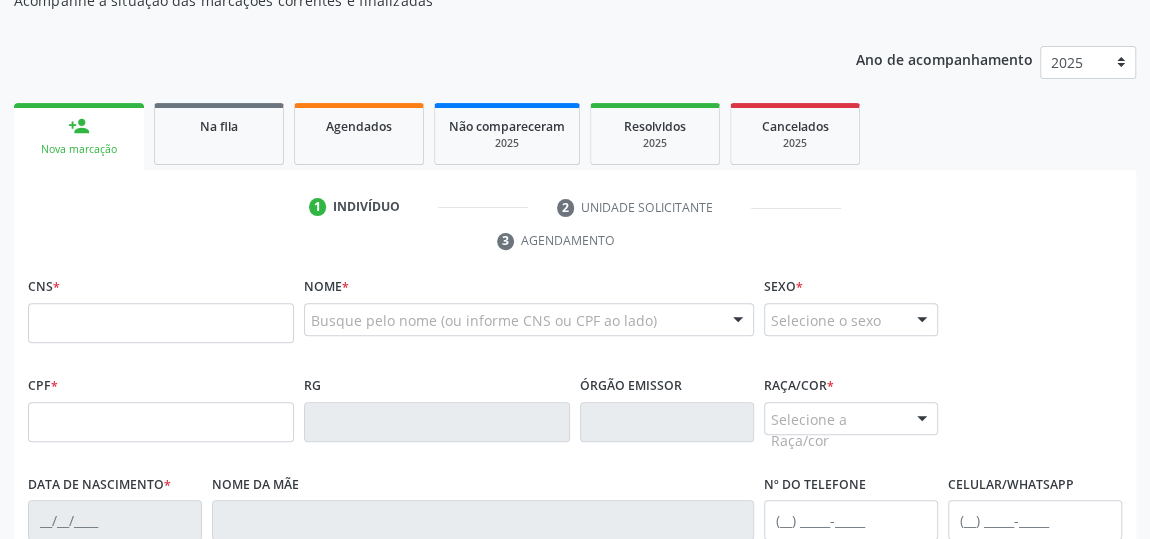 scroll, scrollTop: 194, scrollLeft: 0, axis: vertical 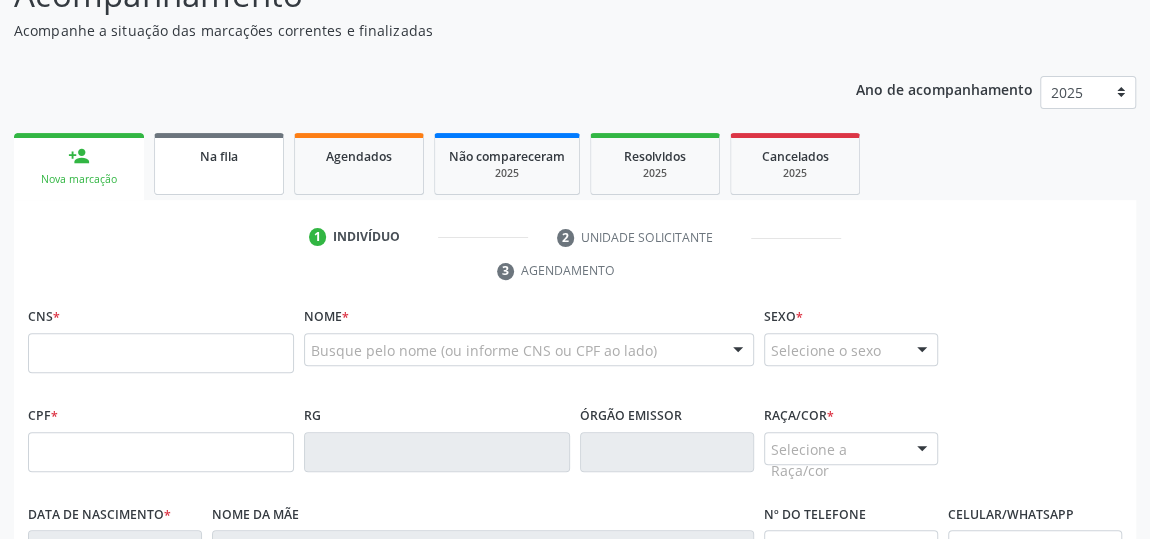 click on "Na fila" at bounding box center (219, 164) 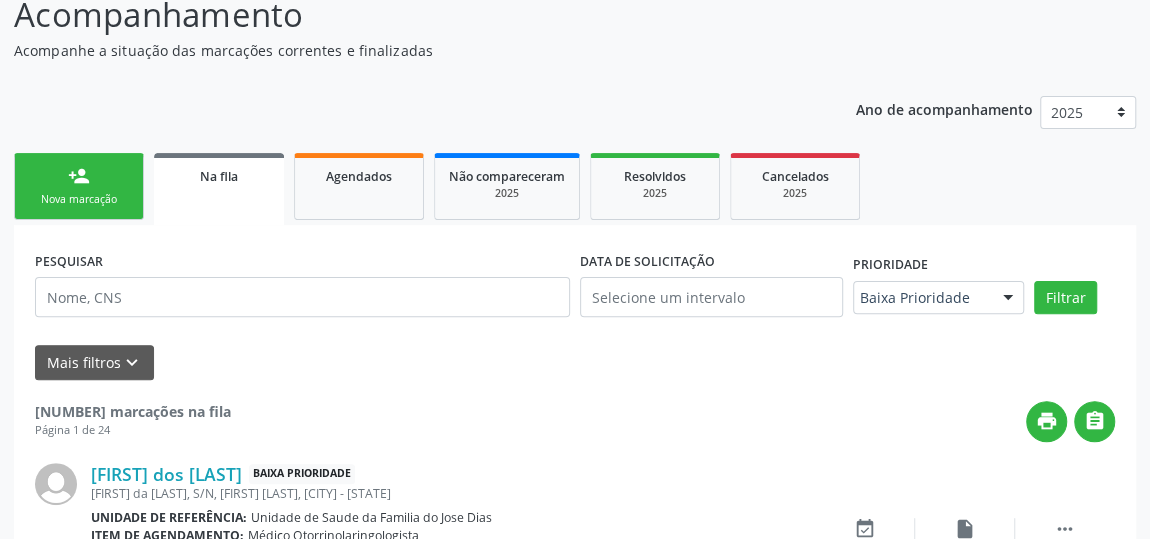 scroll, scrollTop: 194, scrollLeft: 0, axis: vertical 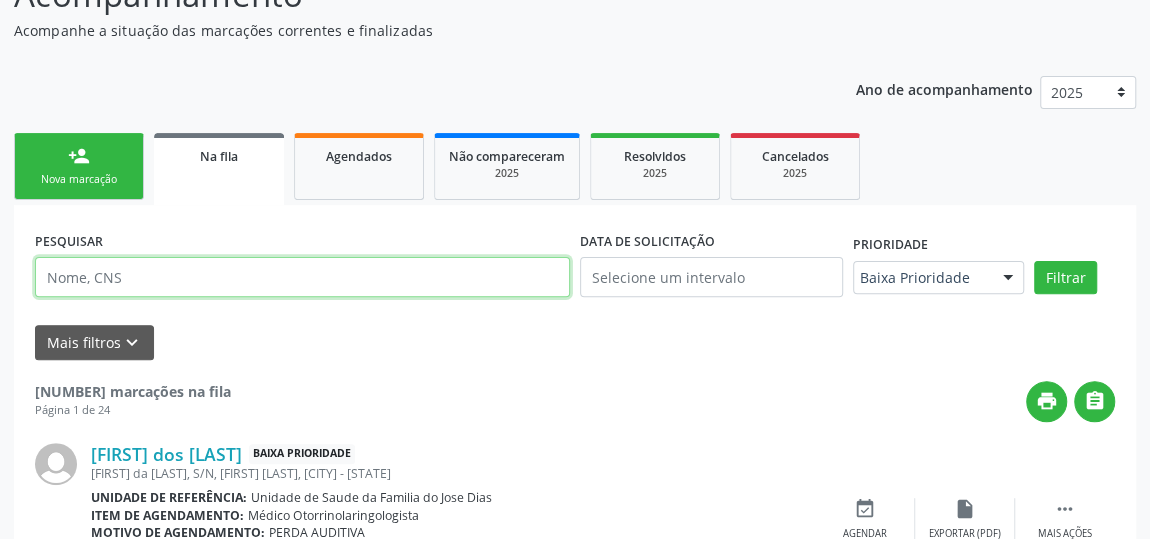 paste on "[NUMBER]" 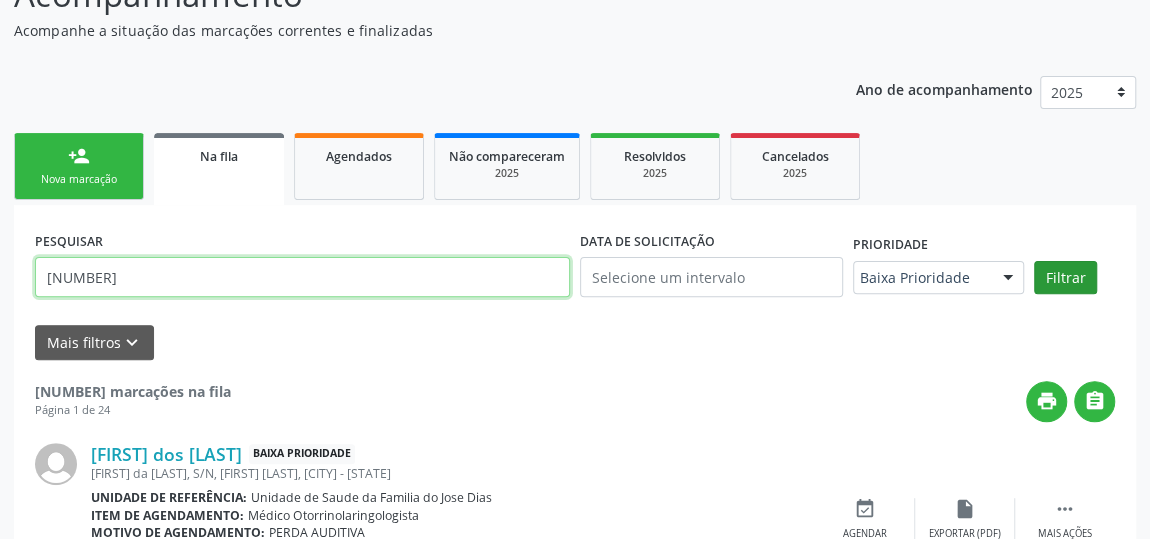 type on "[NUMBER]" 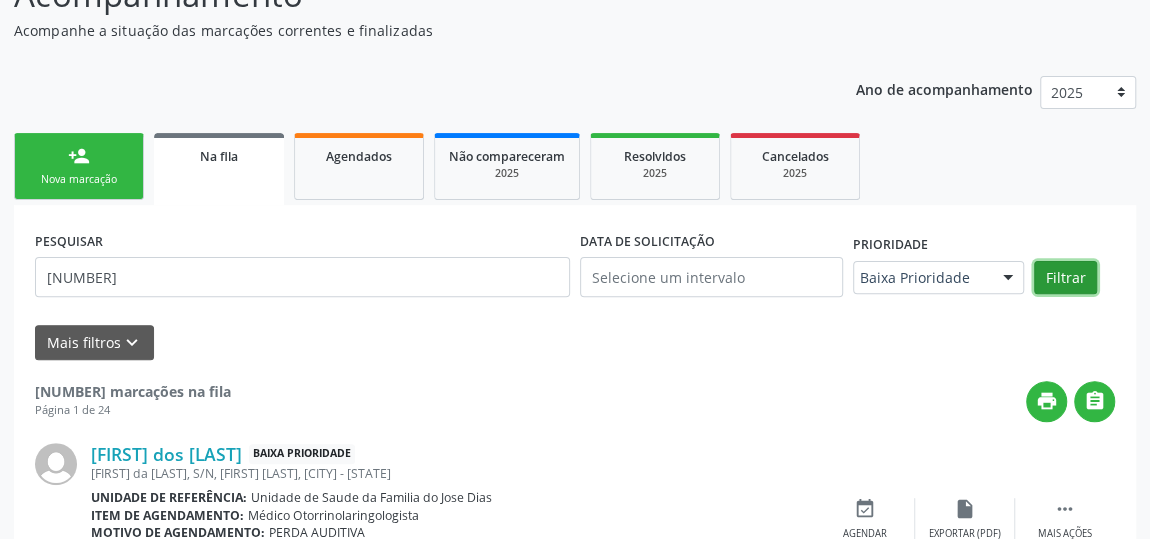 click on "Filtrar" at bounding box center [1065, 278] 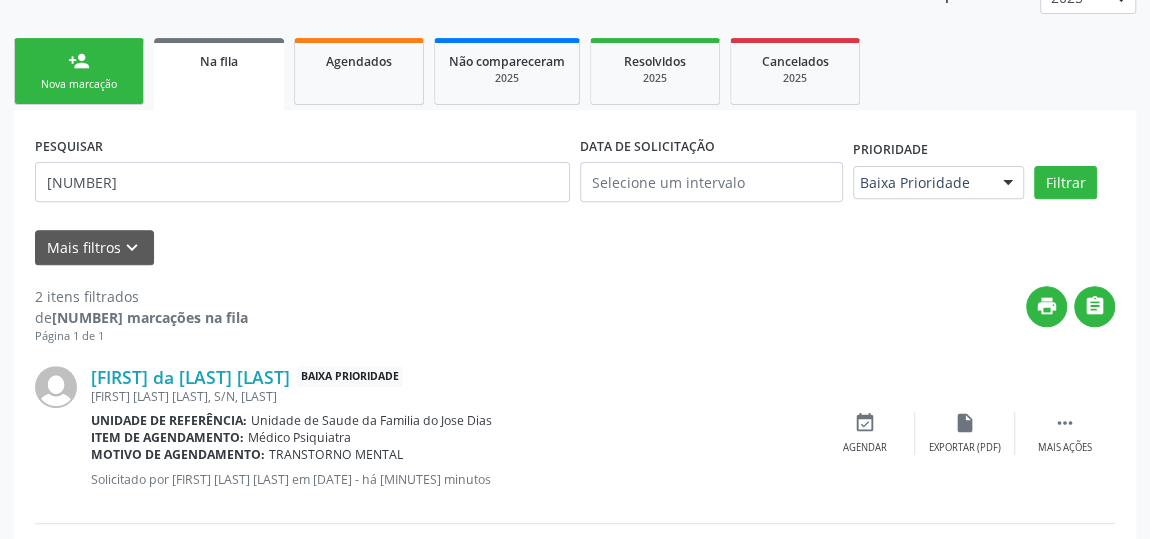 scroll, scrollTop: 484, scrollLeft: 0, axis: vertical 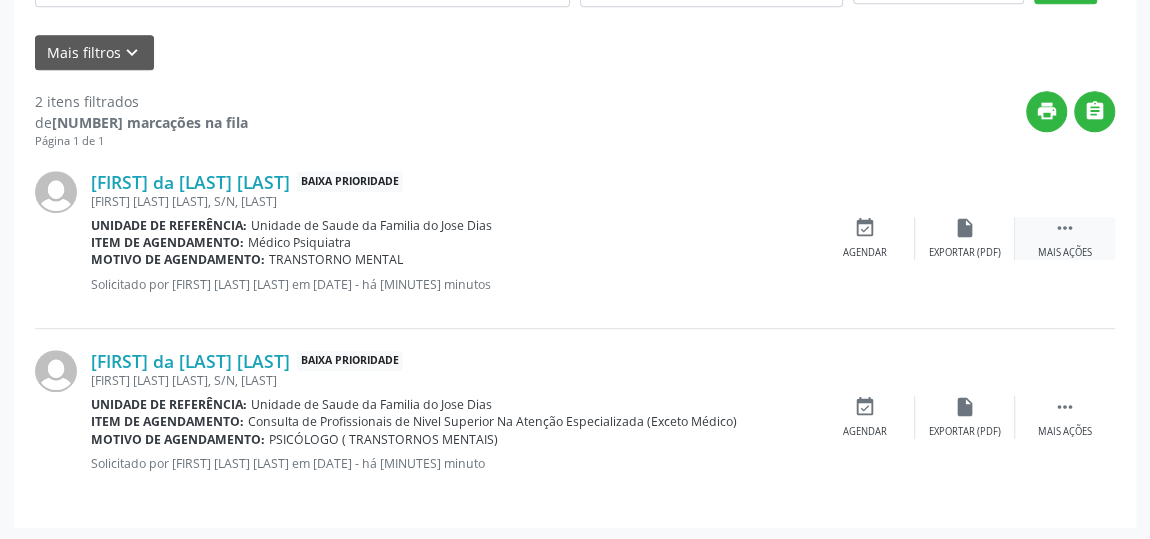 click on "" at bounding box center [1065, 228] 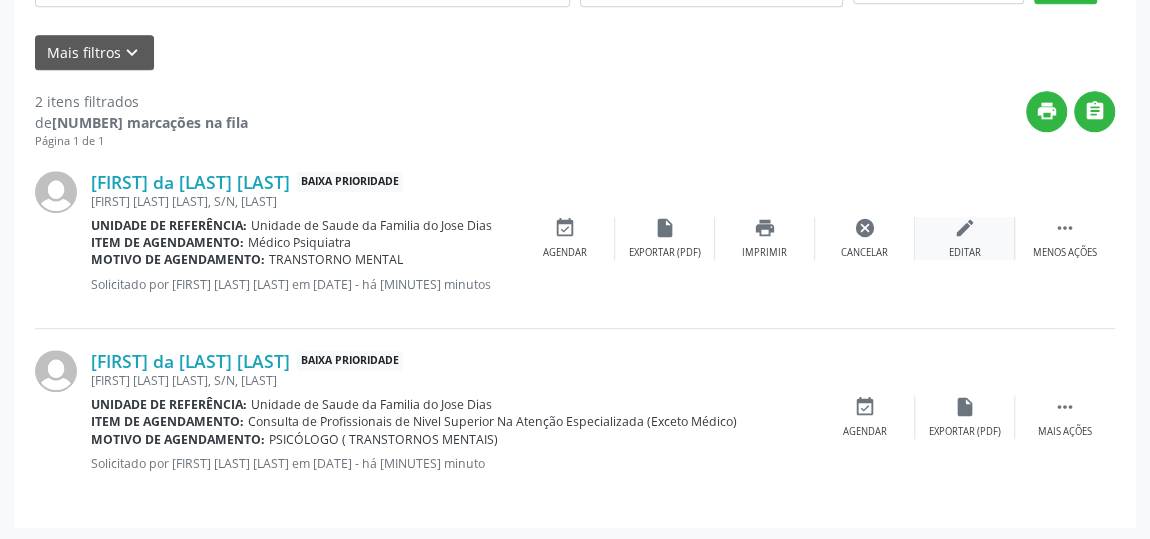 click on "Editar" at bounding box center (965, 253) 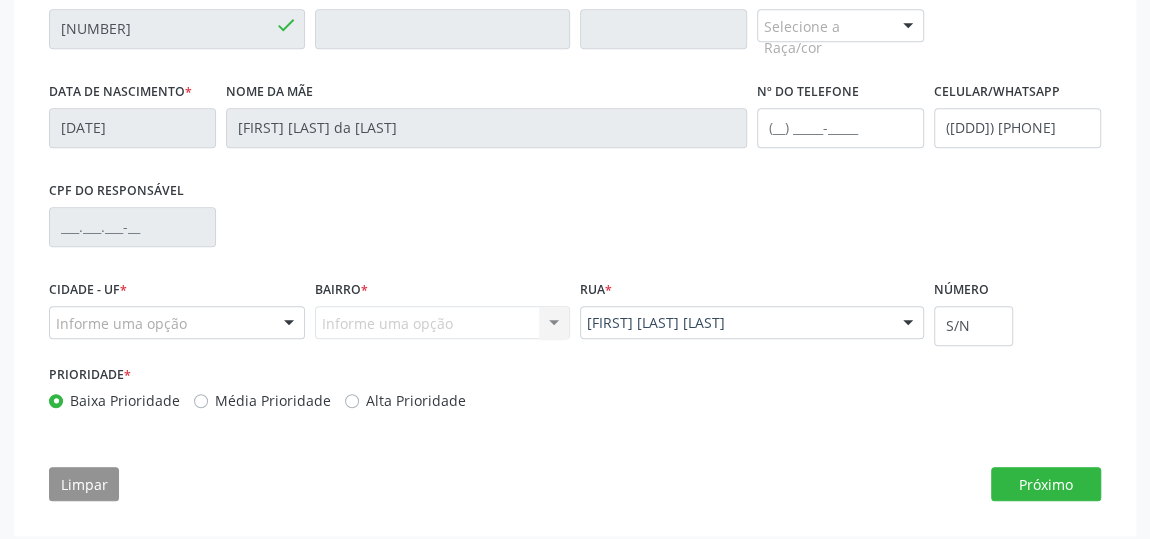 scroll, scrollTop: 629, scrollLeft: 0, axis: vertical 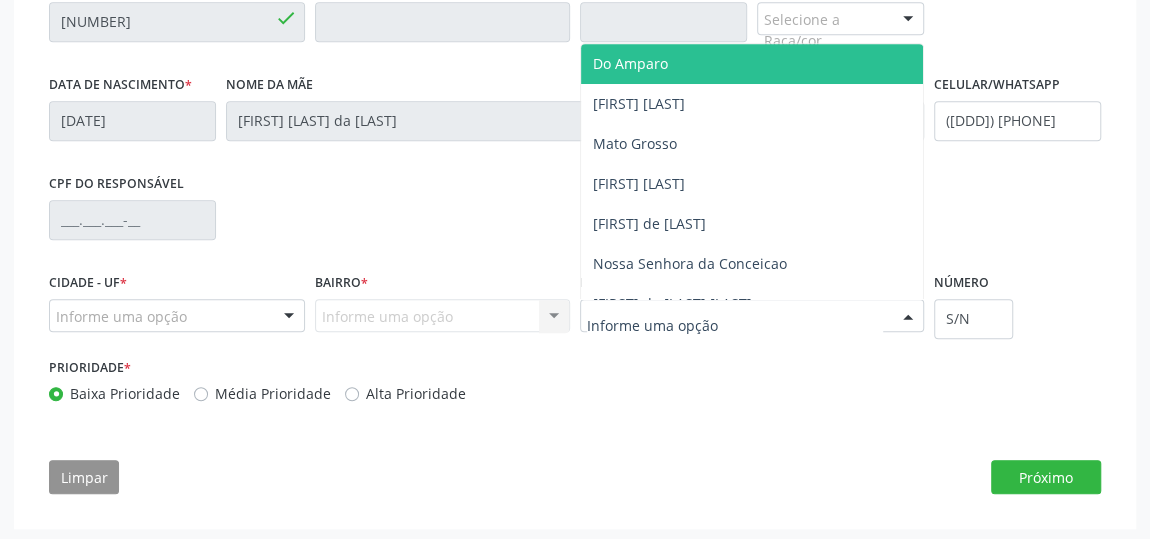 click at bounding box center [908, 317] 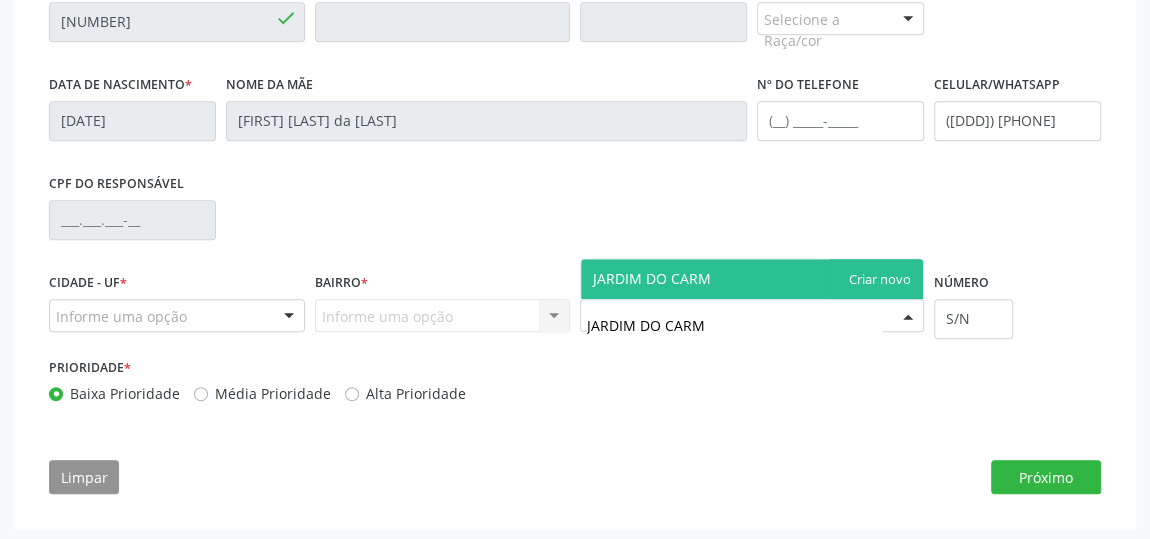 type on "JARDIM DO CARMO" 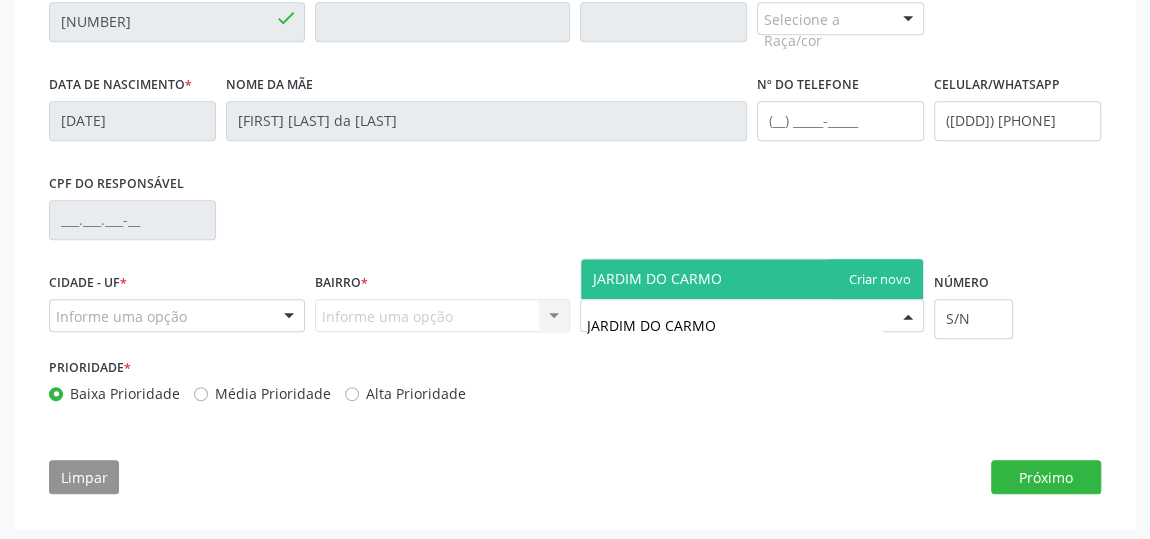 click on "JARDIM DO CARMO" at bounding box center [752, 279] 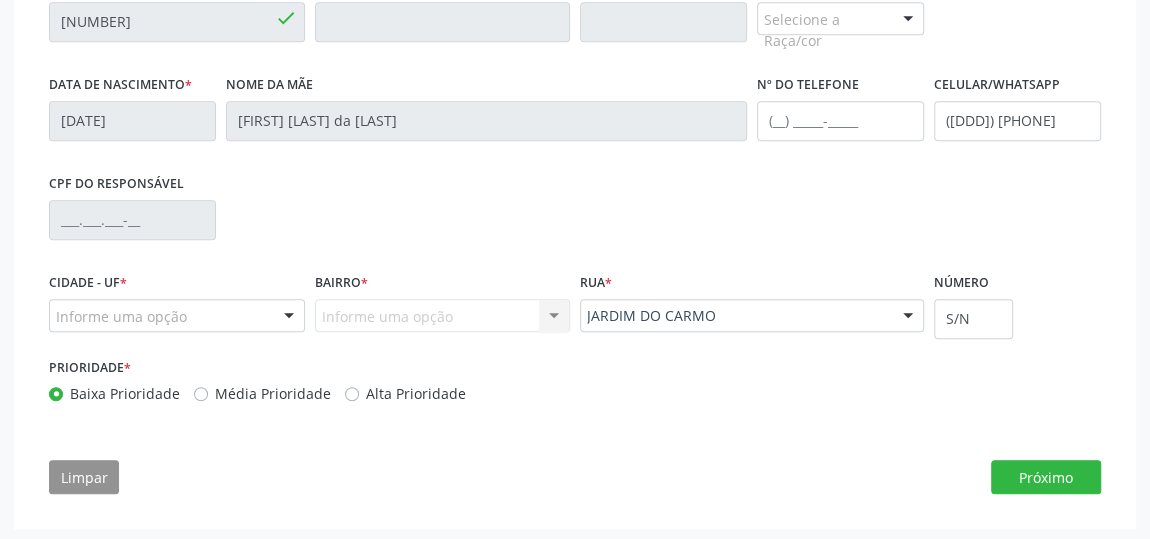 click at bounding box center [289, 317] 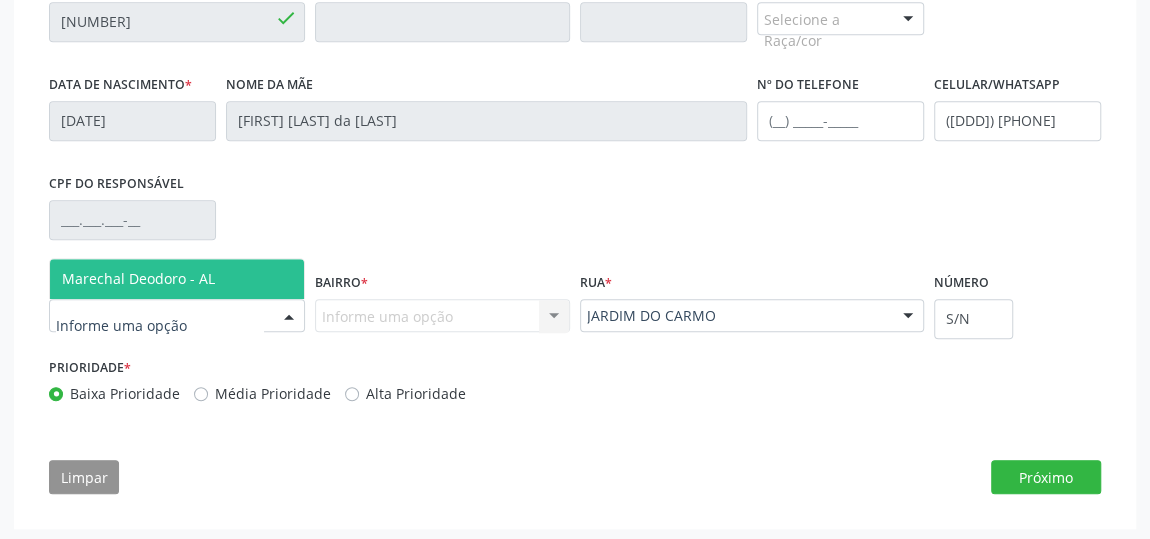 click on "Marechal Deodoro - AL" at bounding box center [177, 279] 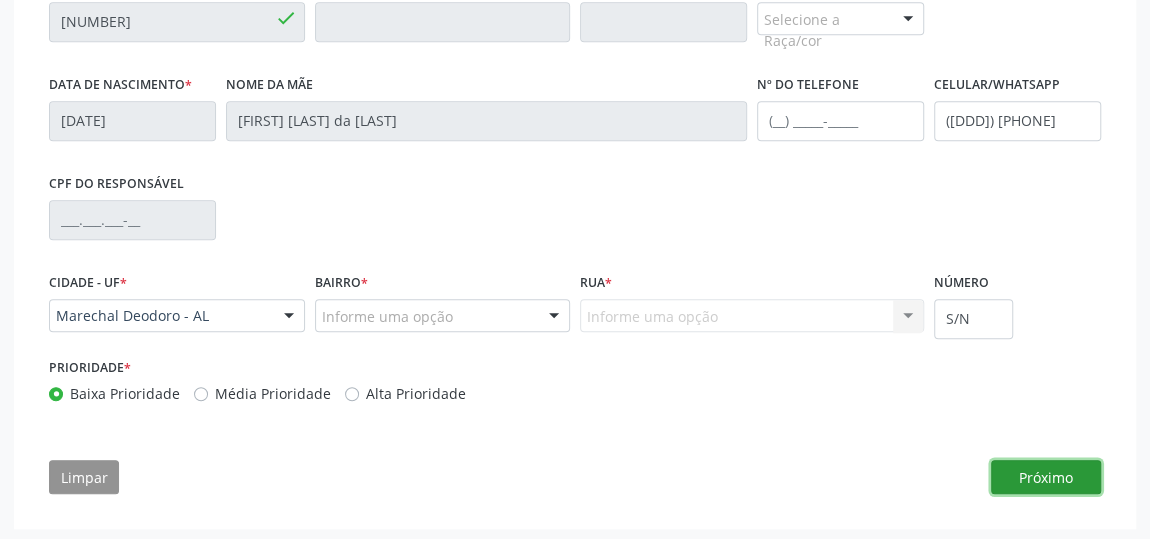 click on "Próximo" at bounding box center [1046, 477] 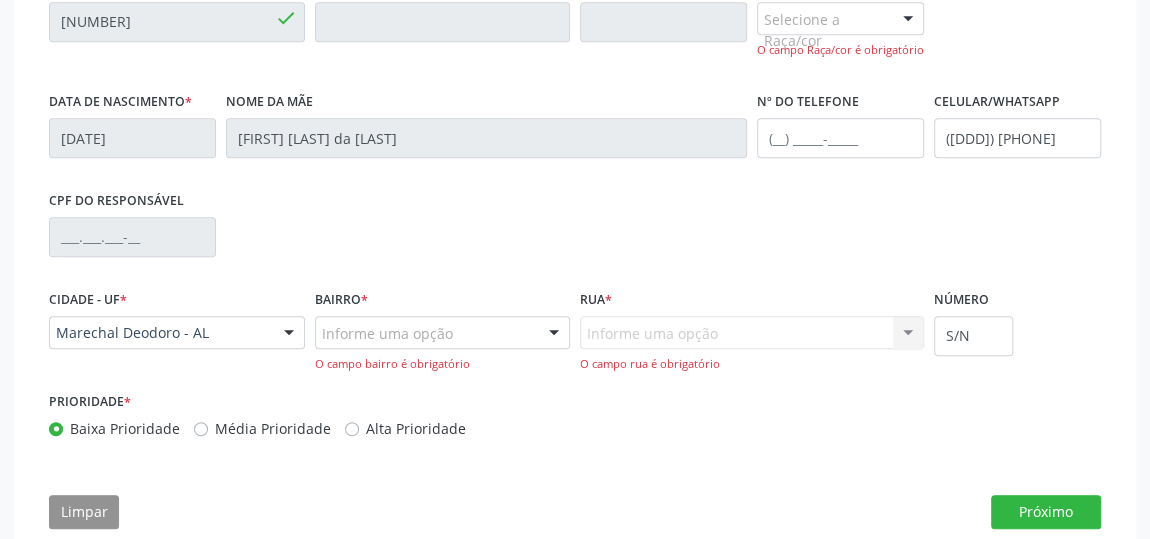 click at bounding box center (554, 334) 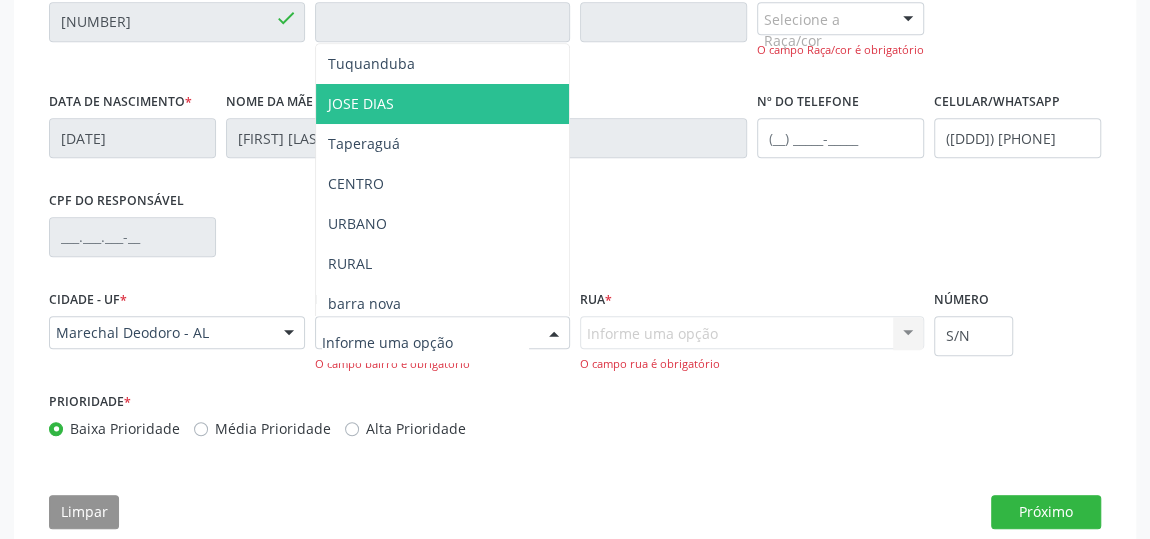 click on "JOSE DIAS" at bounding box center (443, 104) 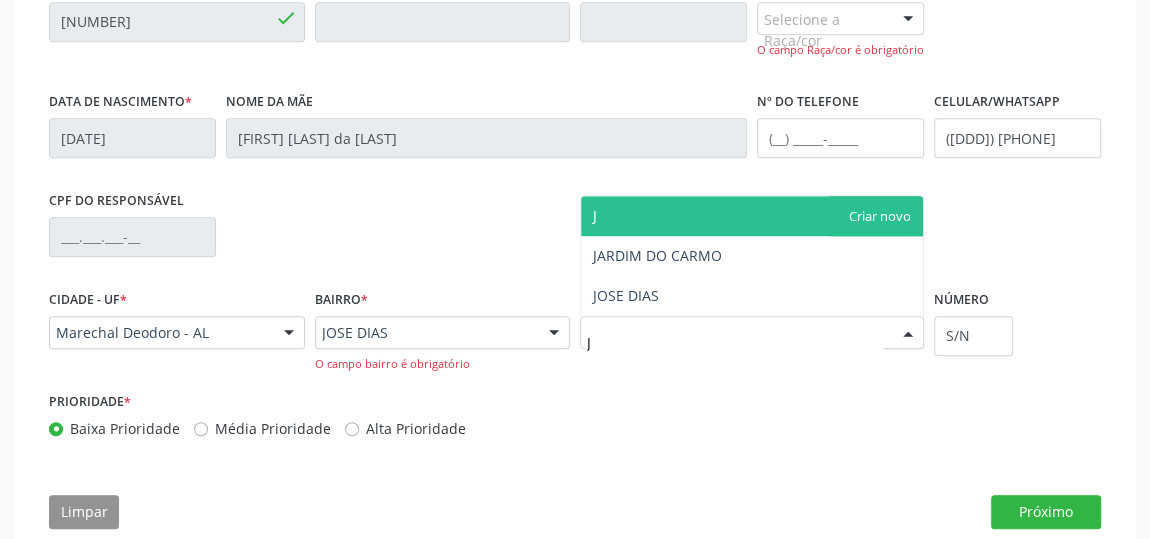 type on "JA" 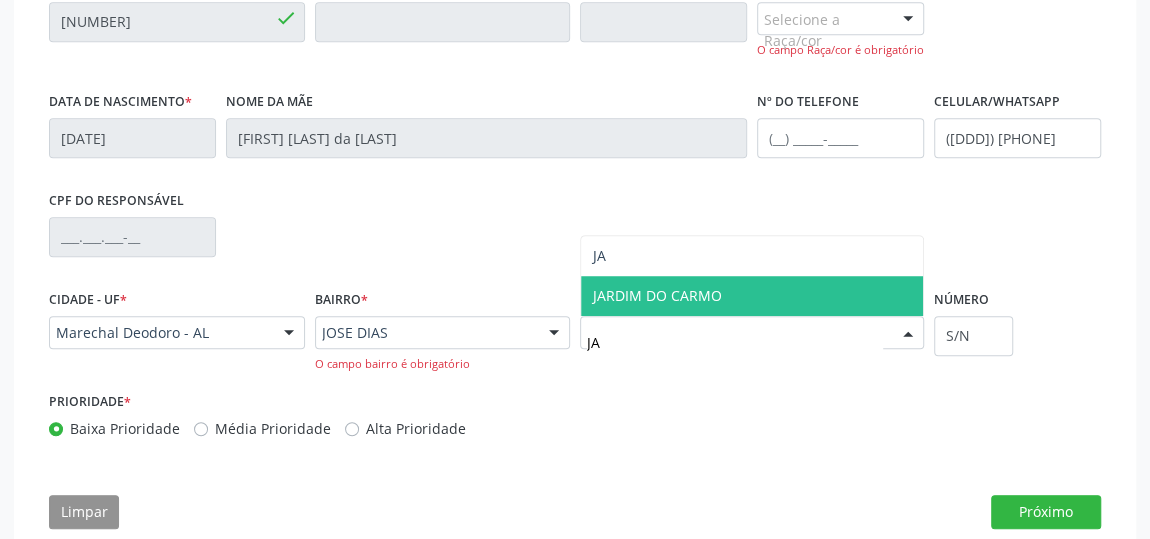 click on "JARDIM DO CARMO" at bounding box center [752, 296] 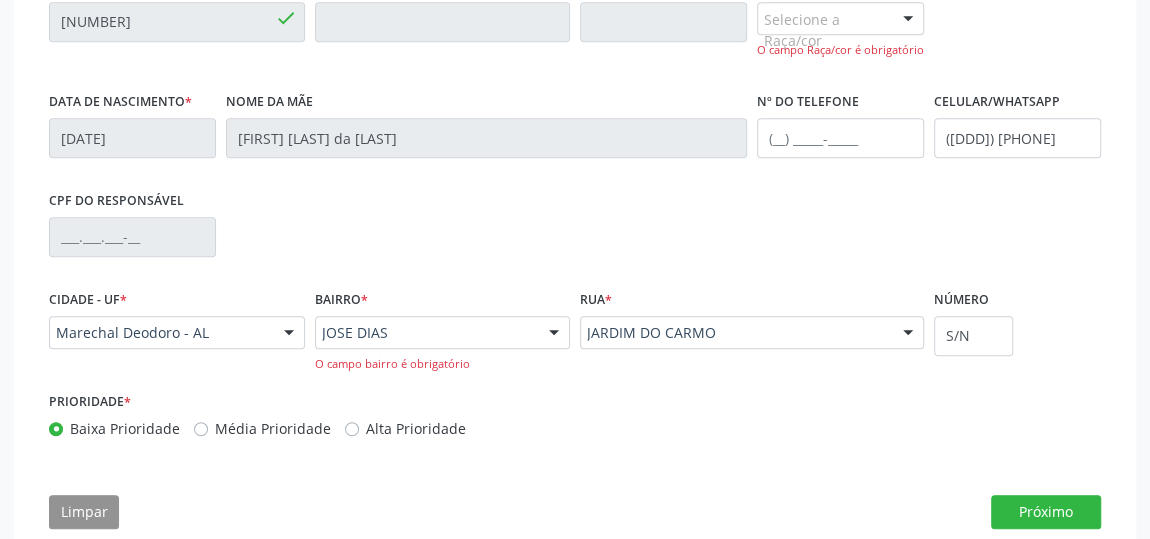 scroll, scrollTop: 664, scrollLeft: 0, axis: vertical 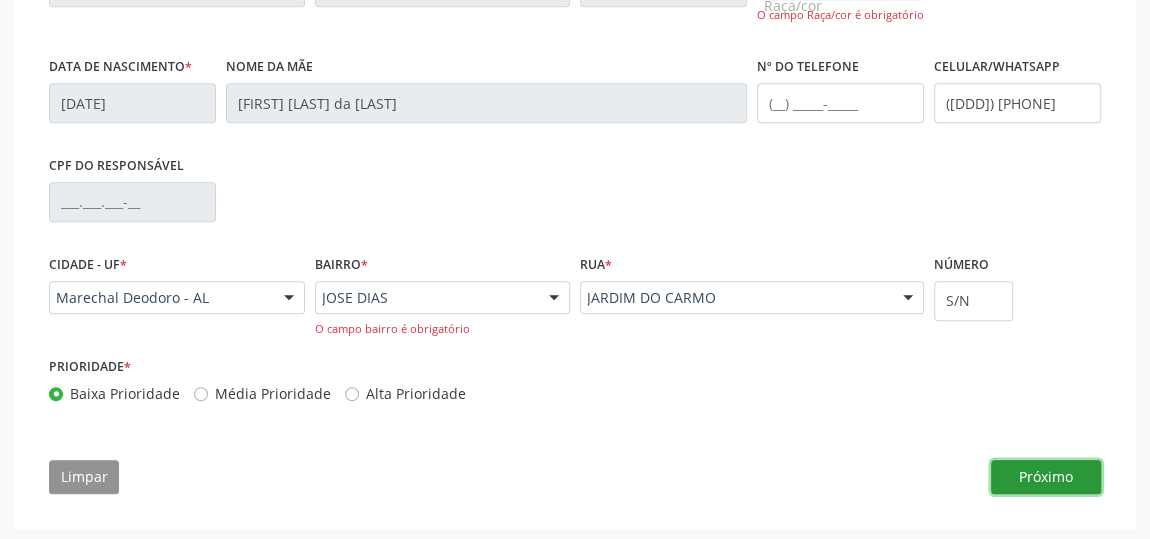 click on "Próximo" at bounding box center (1046, 477) 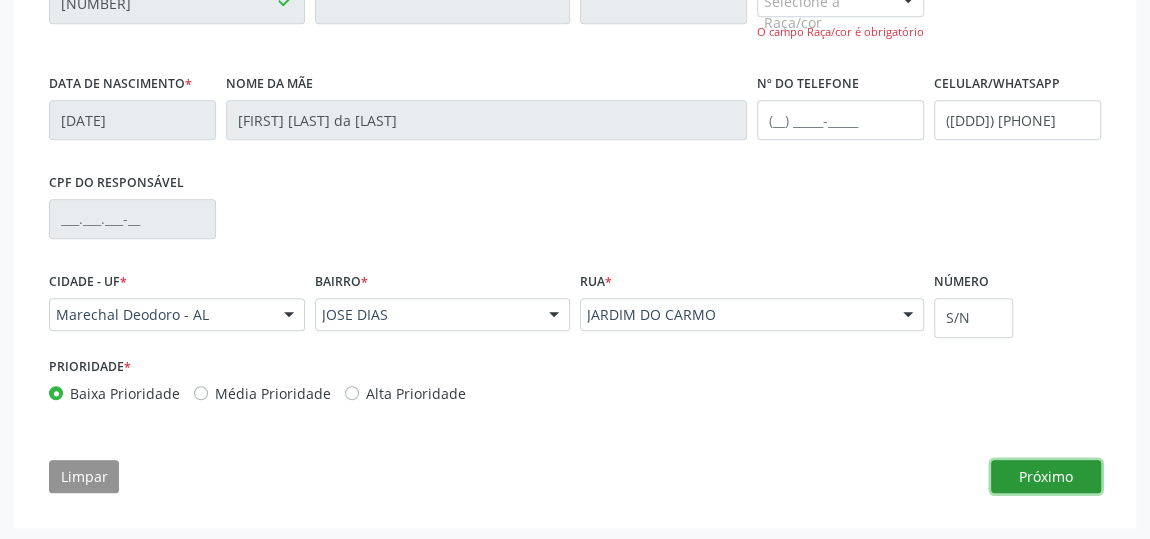 scroll, scrollTop: 465, scrollLeft: 0, axis: vertical 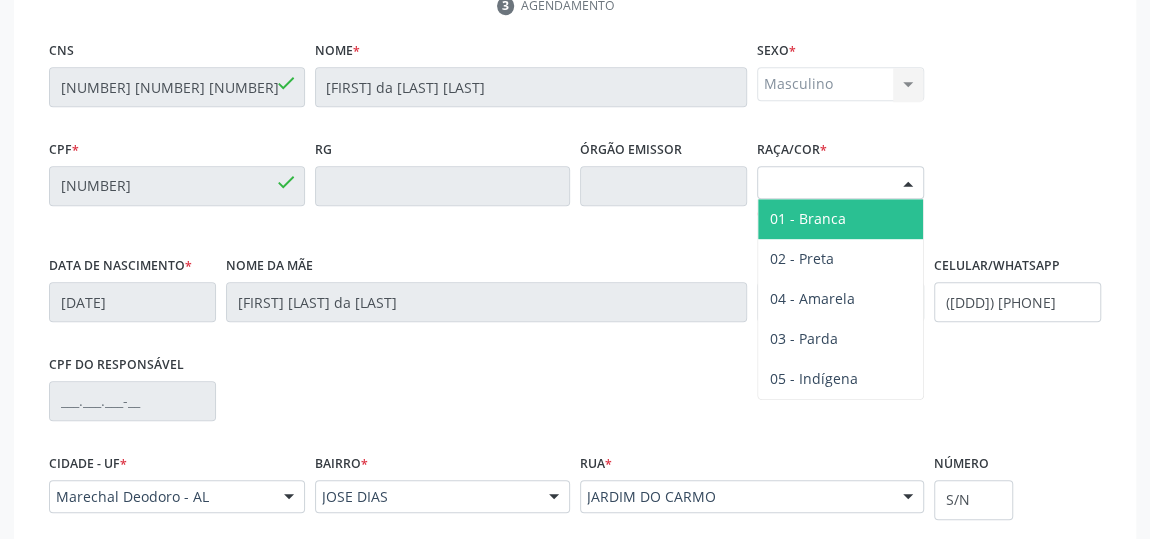 click at bounding box center [908, 184] 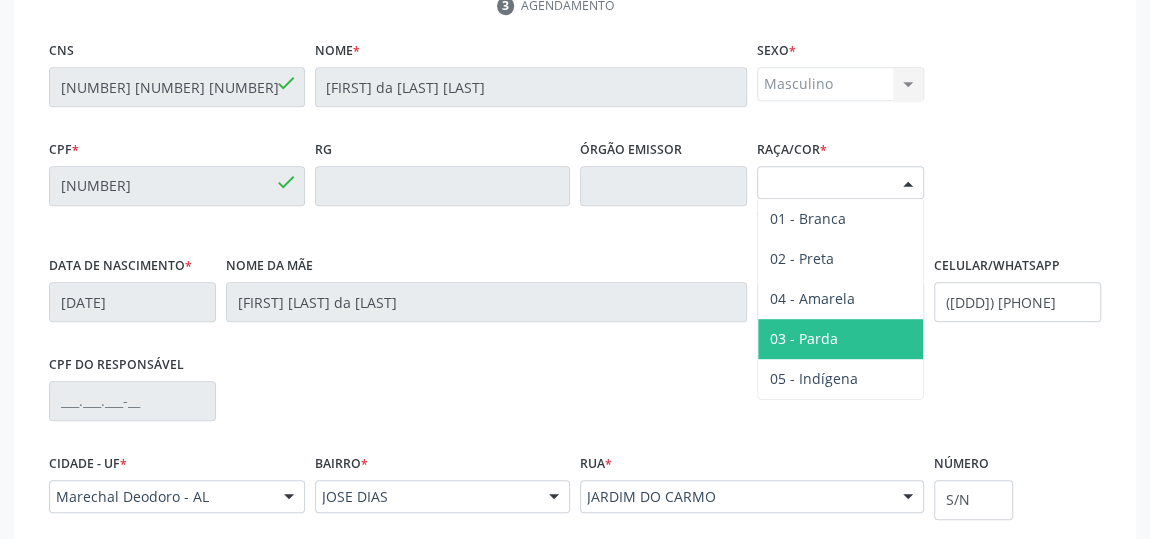 click on "03 - Parda" at bounding box center (804, 338) 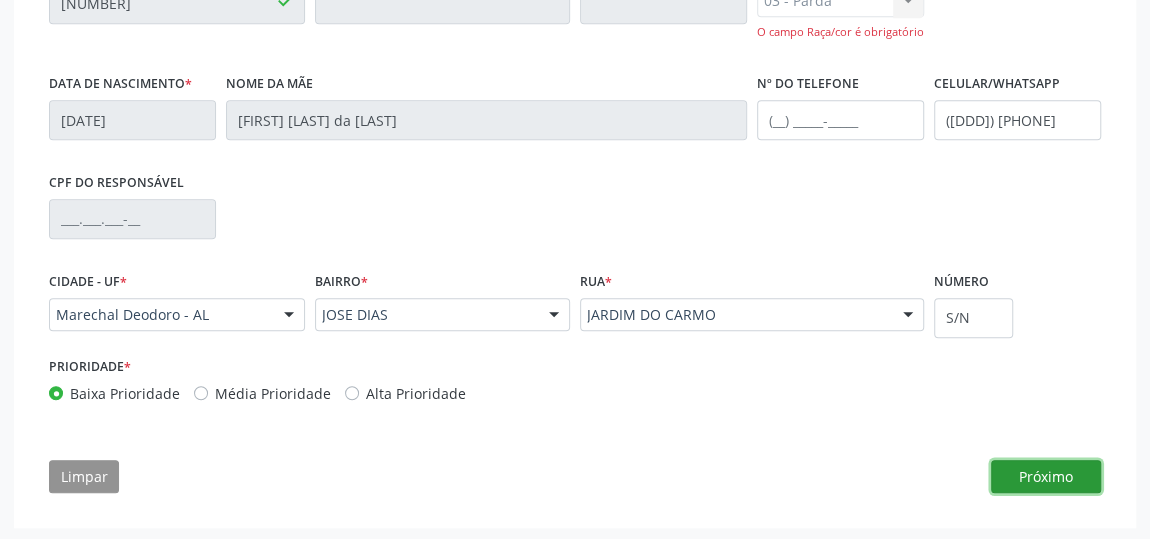 click on "Próximo" at bounding box center [1046, 477] 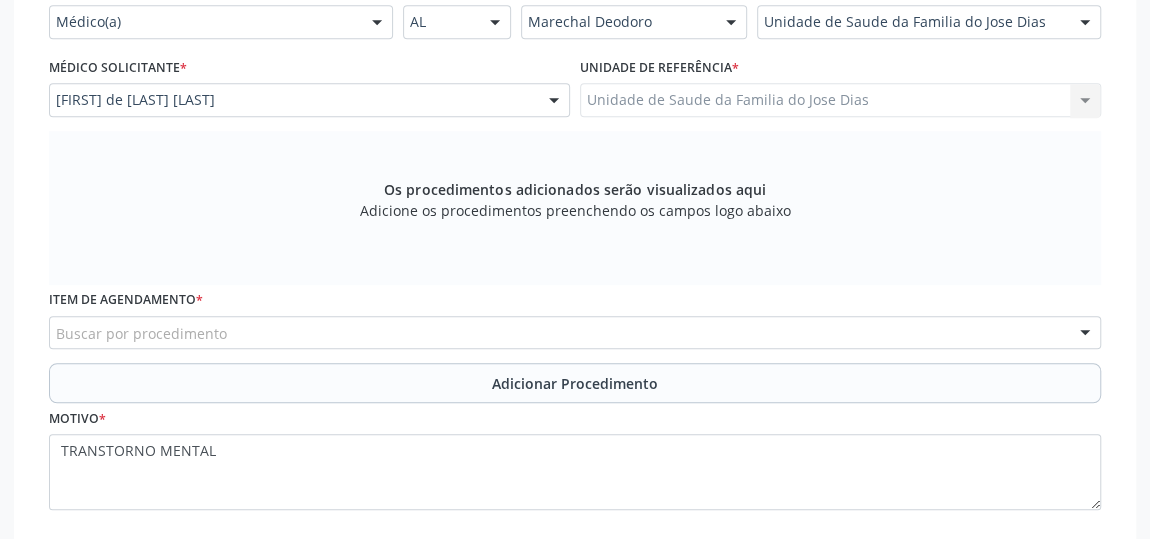 scroll, scrollTop: 555, scrollLeft: 0, axis: vertical 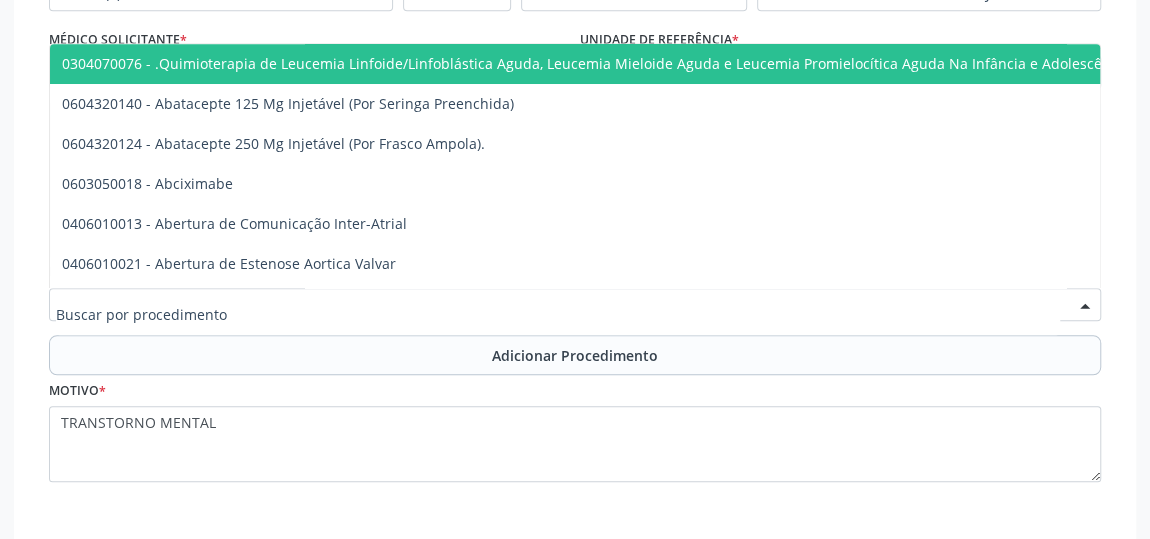 click at bounding box center [575, 305] 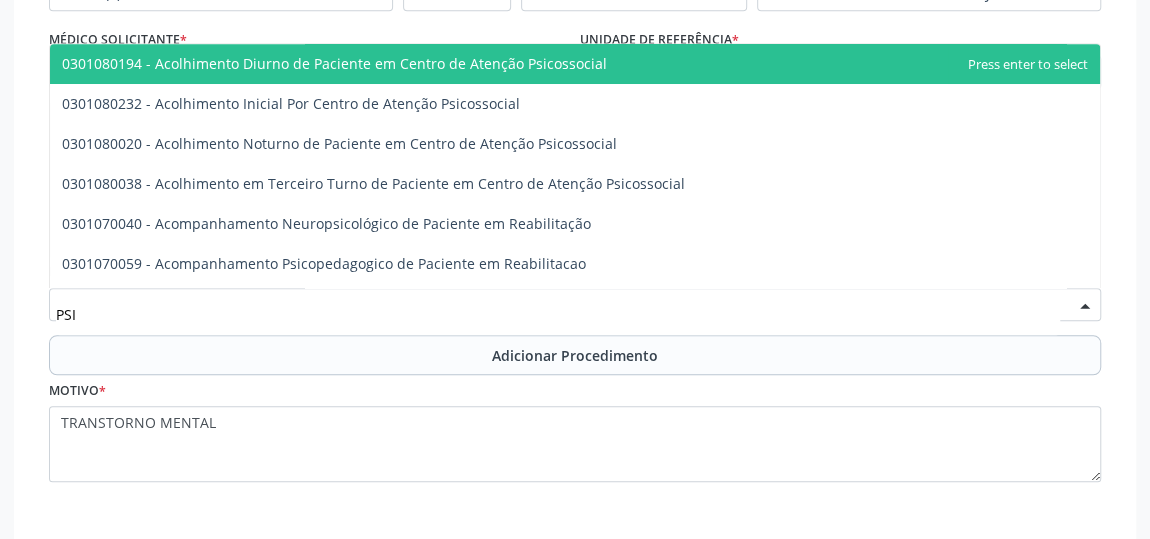 type on "PSIQ" 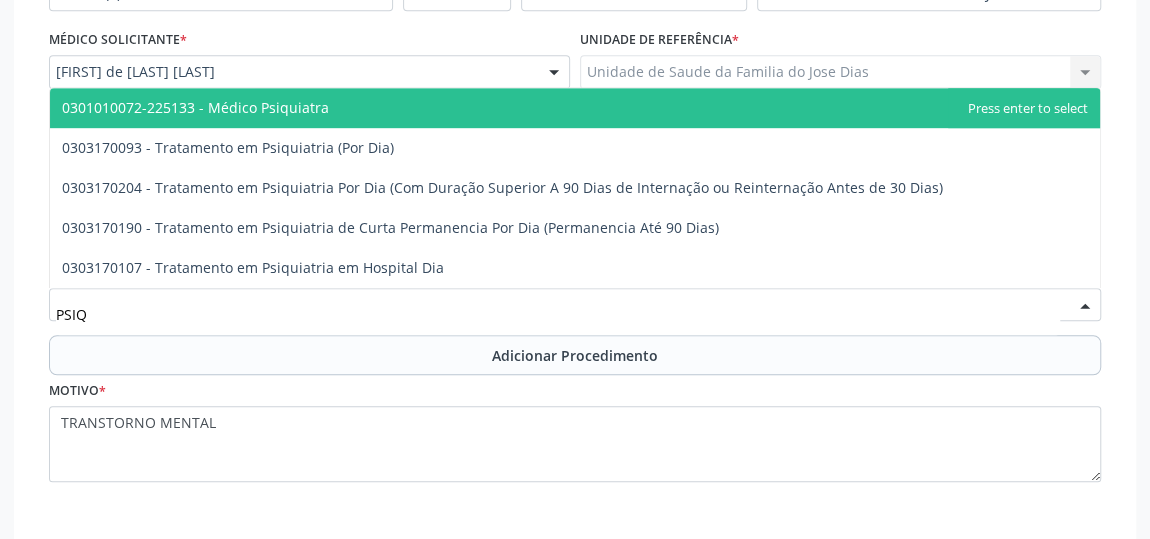 click on "0301010072-225133 - Médico Psiquiatra" at bounding box center (575, 108) 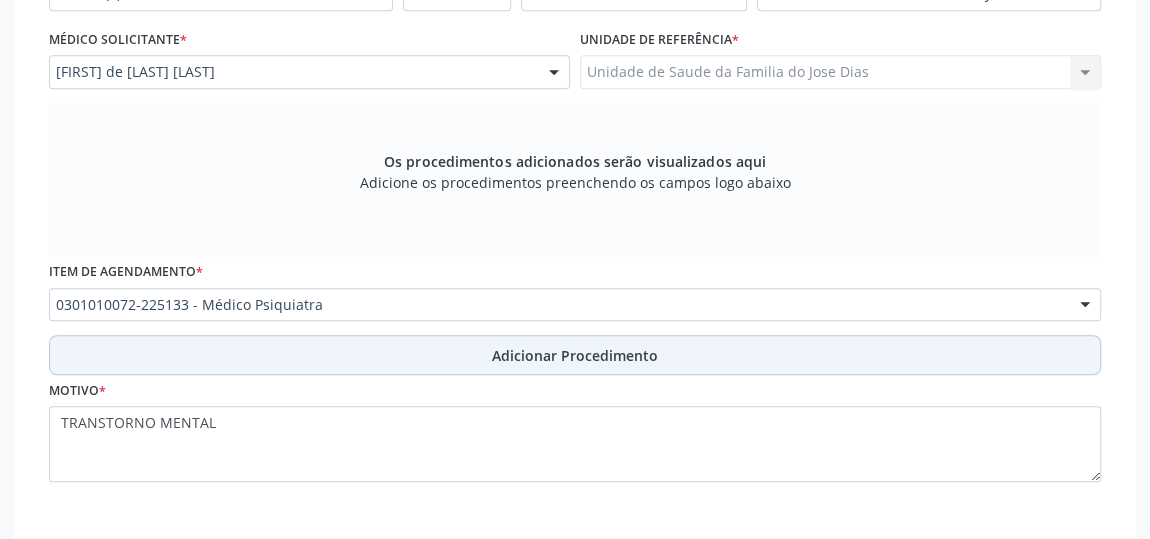 click on "Adicionar Procedimento" at bounding box center (575, 355) 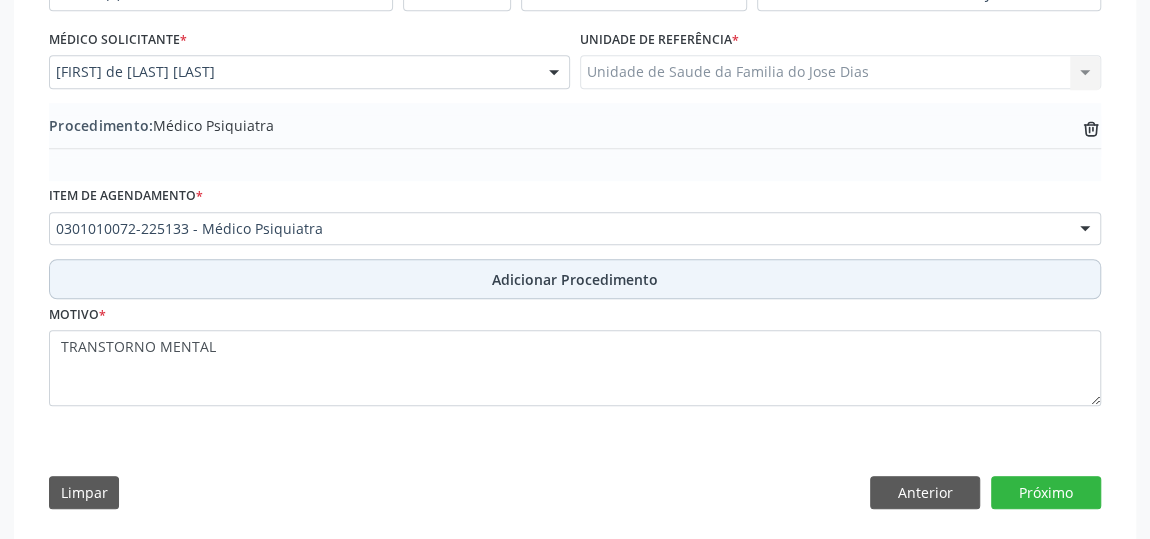 scroll, scrollTop: 569, scrollLeft: 0, axis: vertical 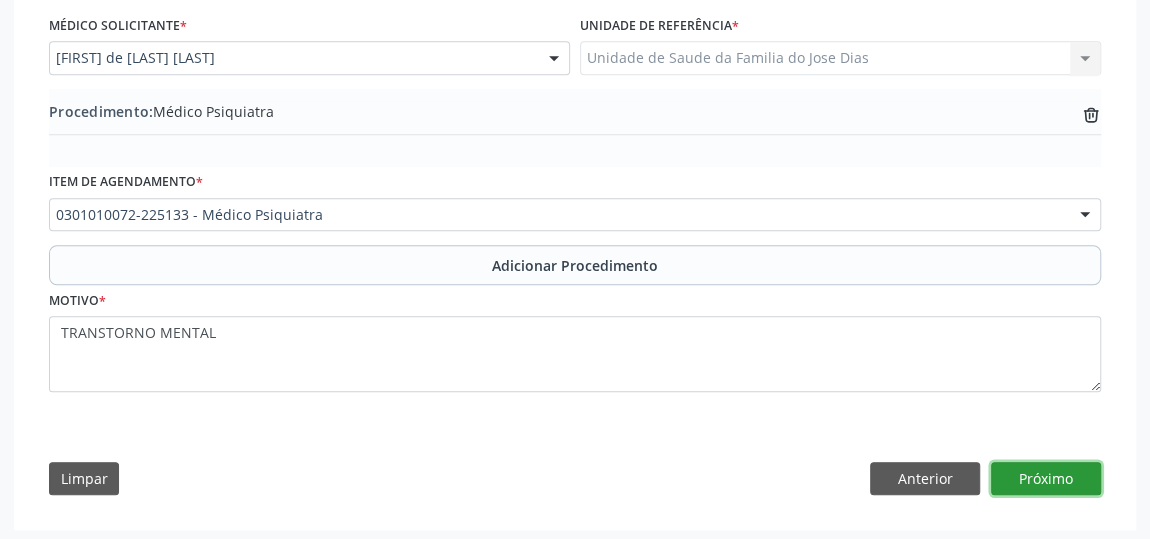 click on "Próximo" at bounding box center (1046, 479) 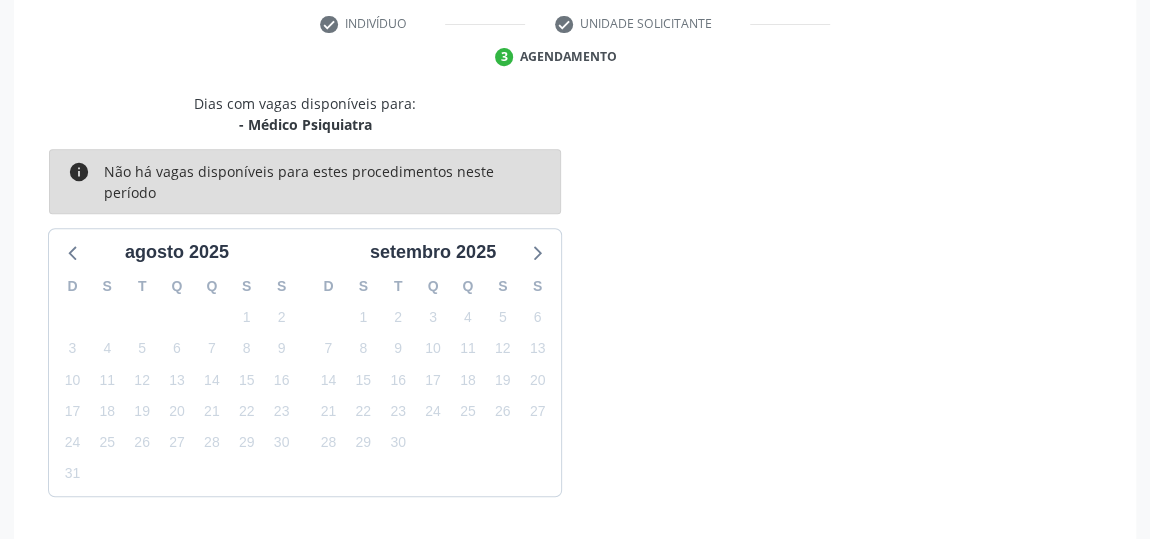 scroll, scrollTop: 472, scrollLeft: 0, axis: vertical 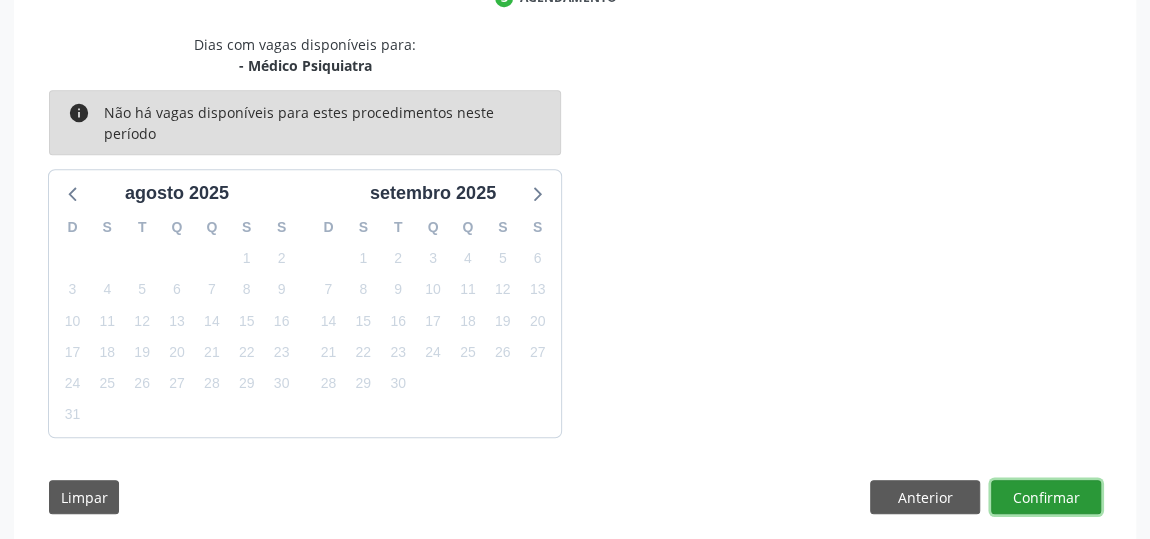 click on "Confirmar" at bounding box center [1046, 497] 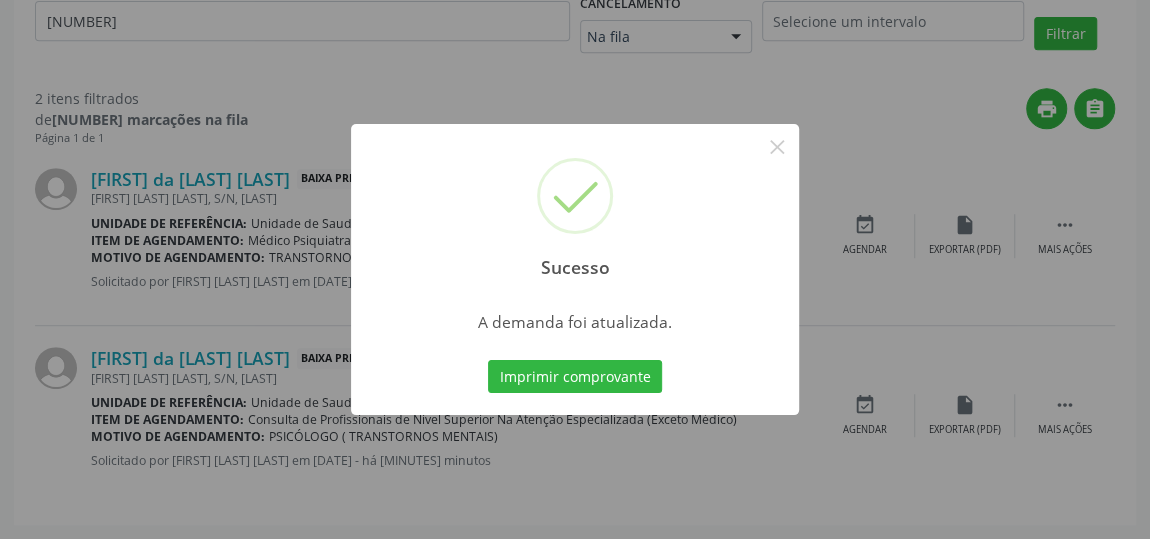 scroll, scrollTop: 0, scrollLeft: 0, axis: both 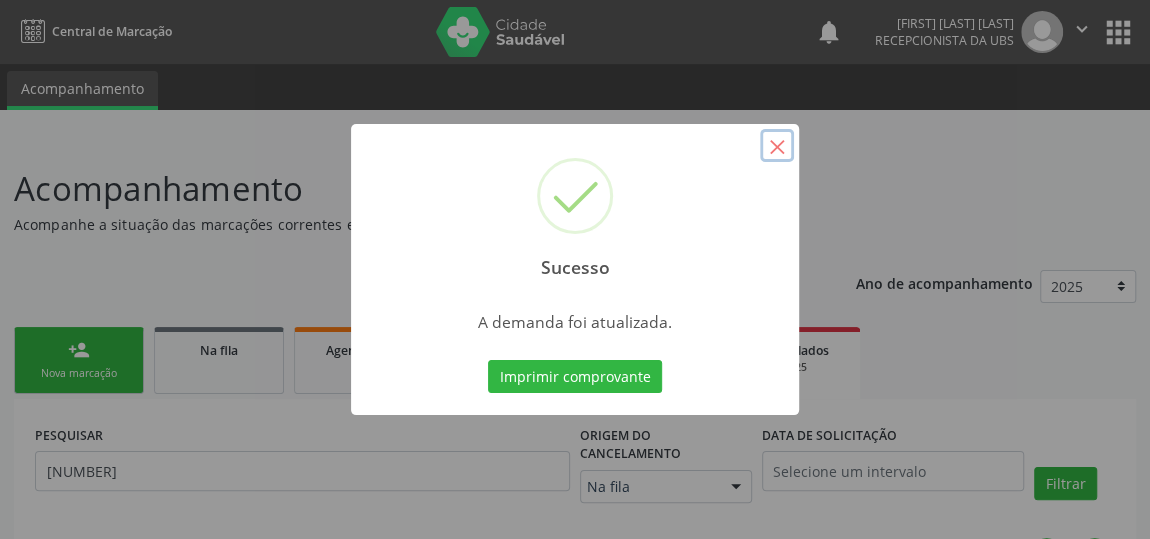click on "×" at bounding box center [777, 146] 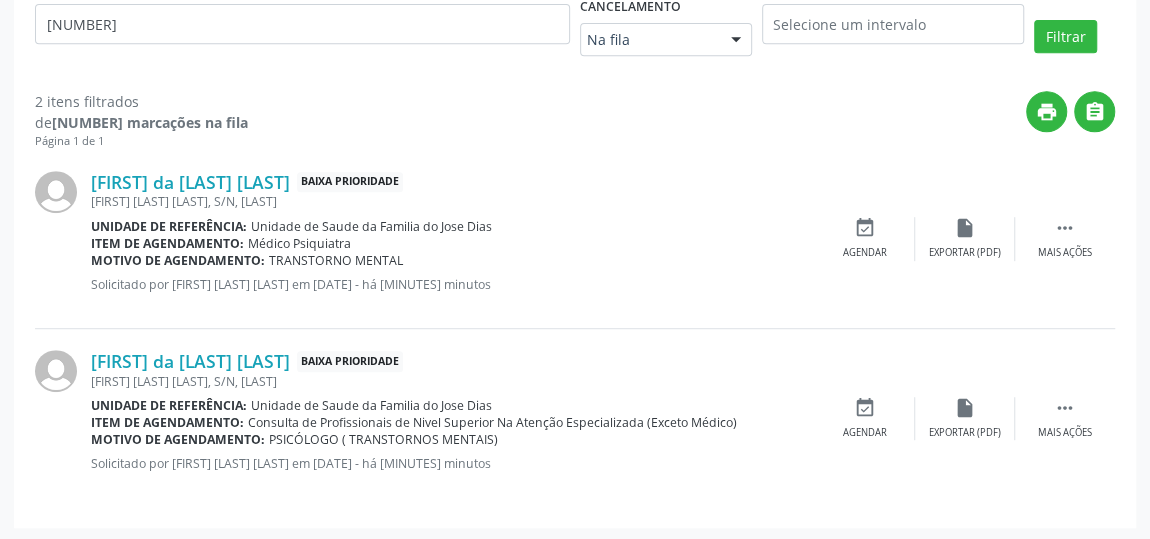 scroll, scrollTop: 448, scrollLeft: 0, axis: vertical 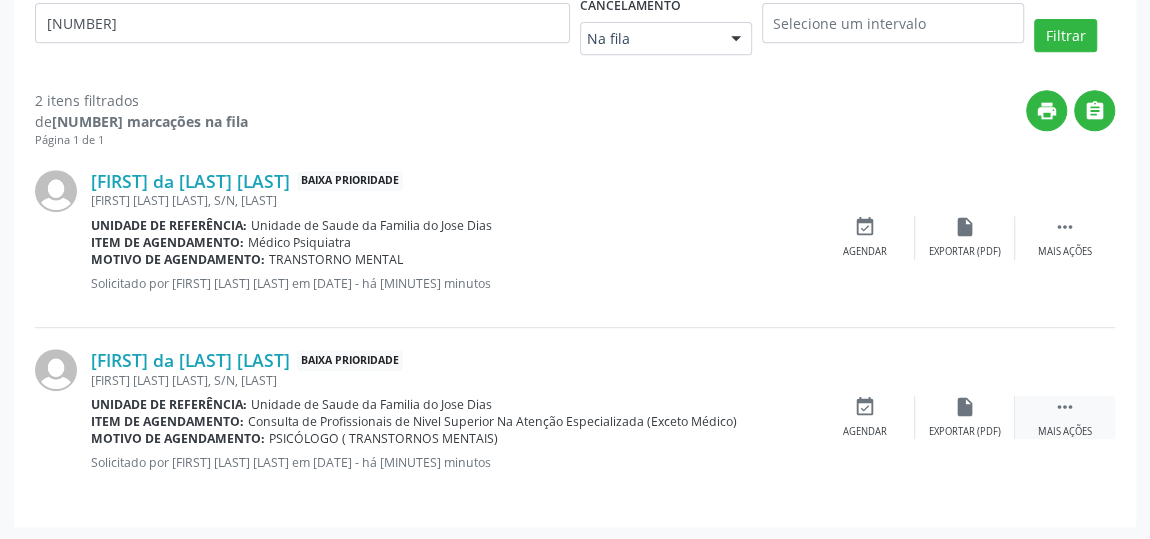 click on "" at bounding box center (1065, 407) 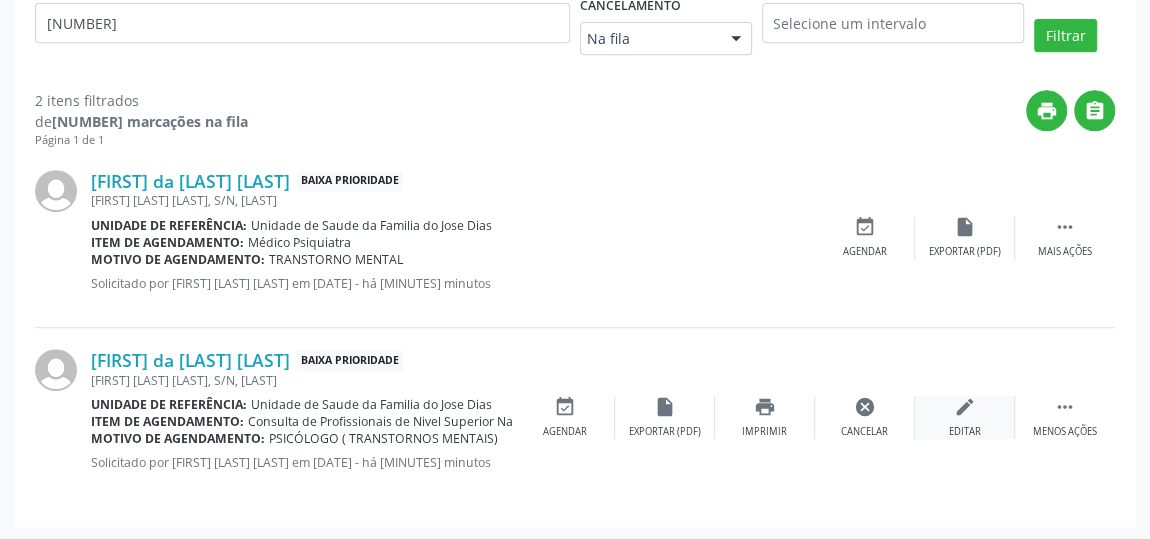 click on "Editar" at bounding box center [965, 432] 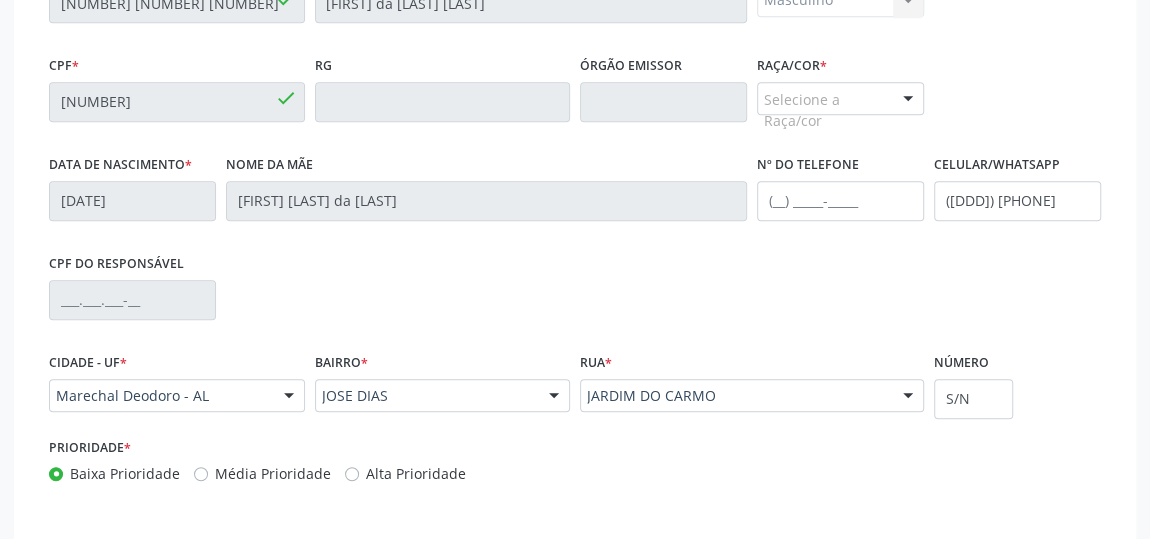 scroll, scrollTop: 629, scrollLeft: 0, axis: vertical 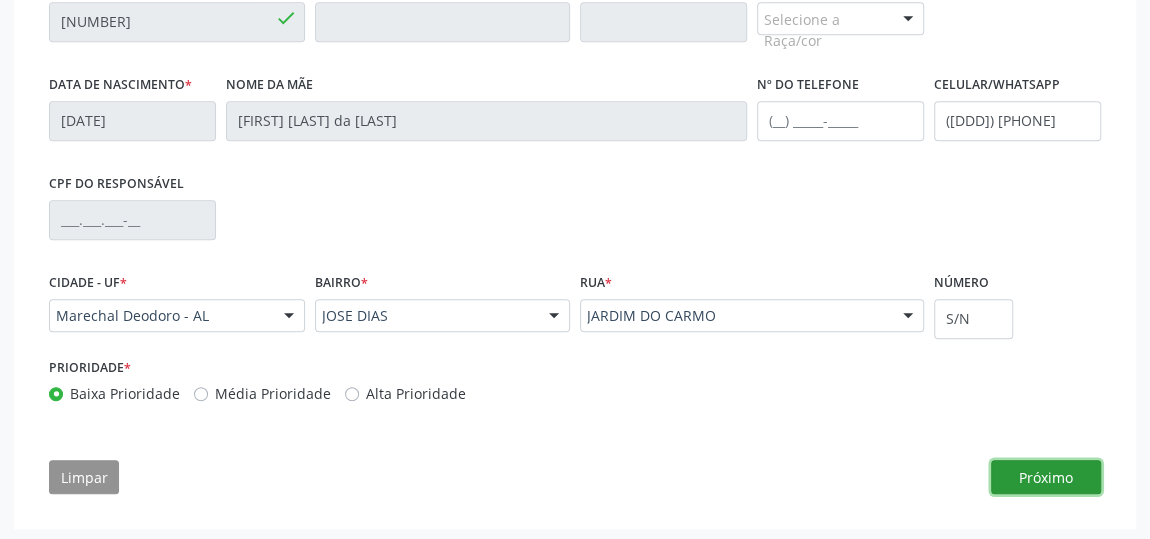 click on "Próximo" at bounding box center (1046, 477) 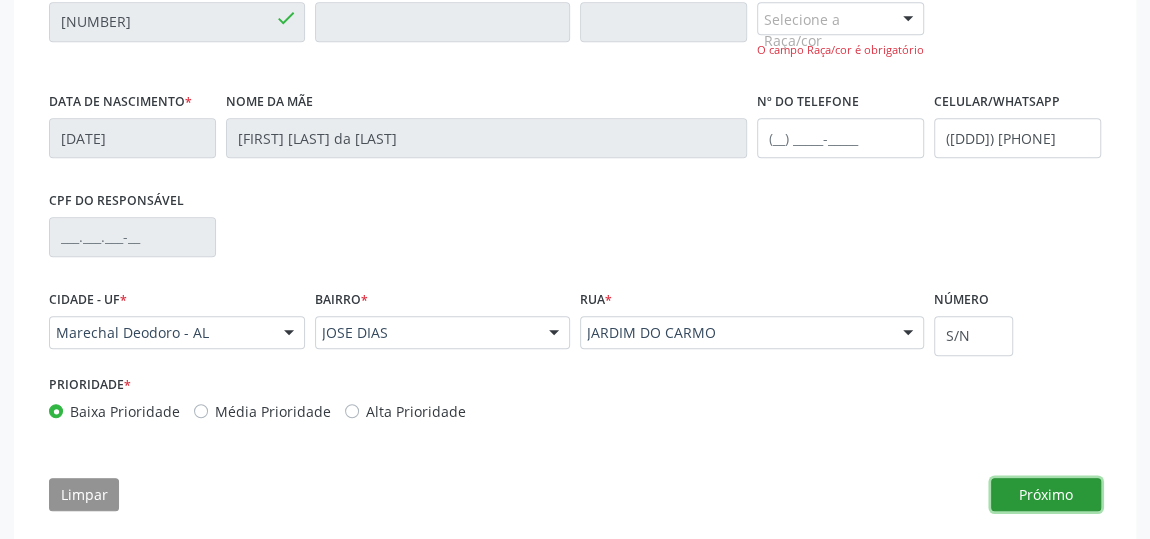 click on "Próximo" at bounding box center (1046, 495) 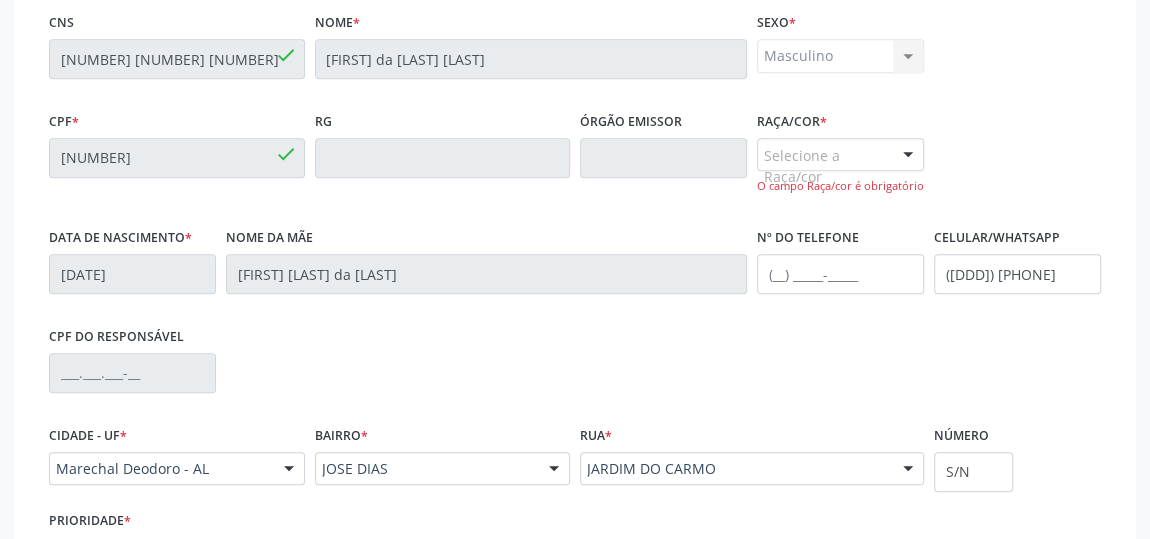 scroll, scrollTop: 356, scrollLeft: 0, axis: vertical 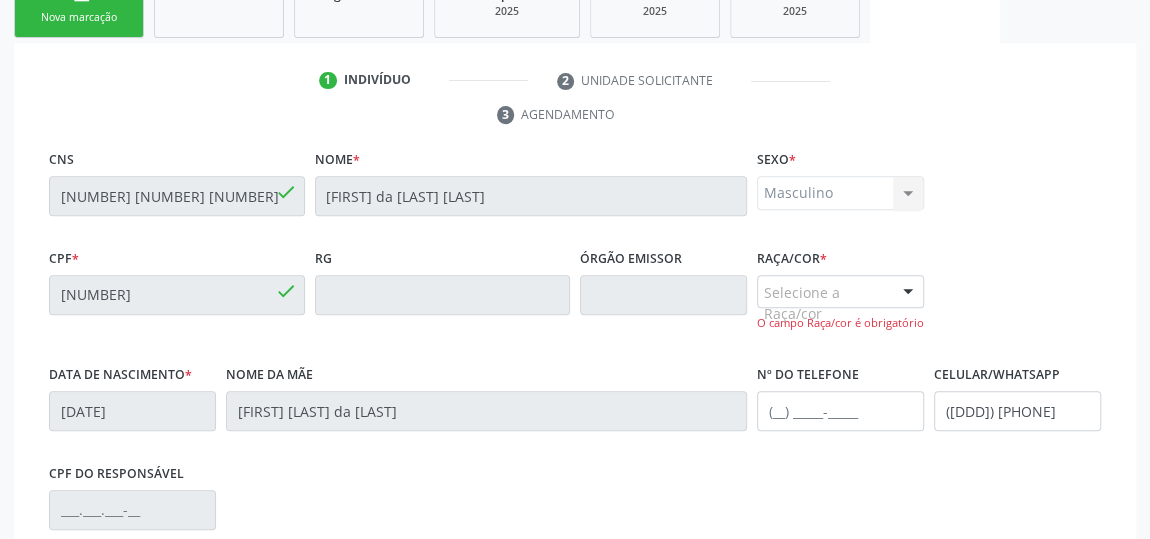 click at bounding box center (908, 293) 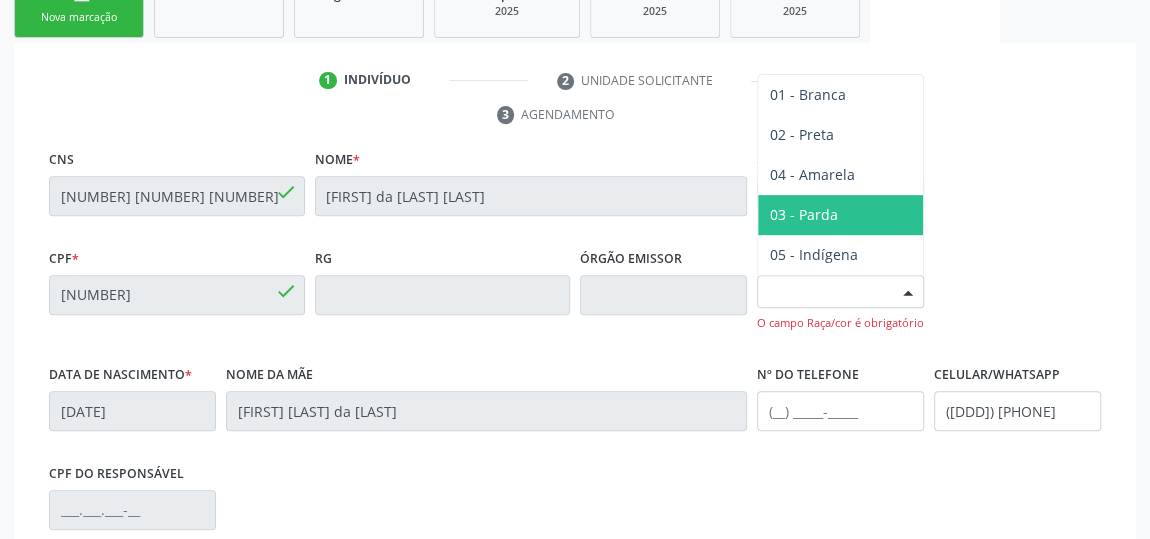 click on "03 - Parda" at bounding box center [840, 215] 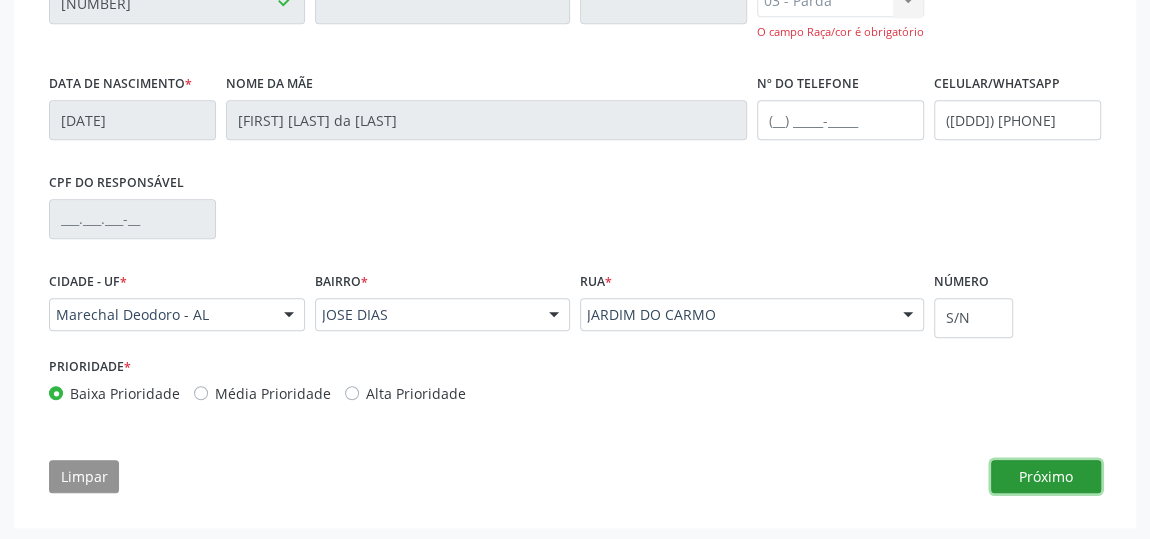 click on "Próximo" at bounding box center (1046, 477) 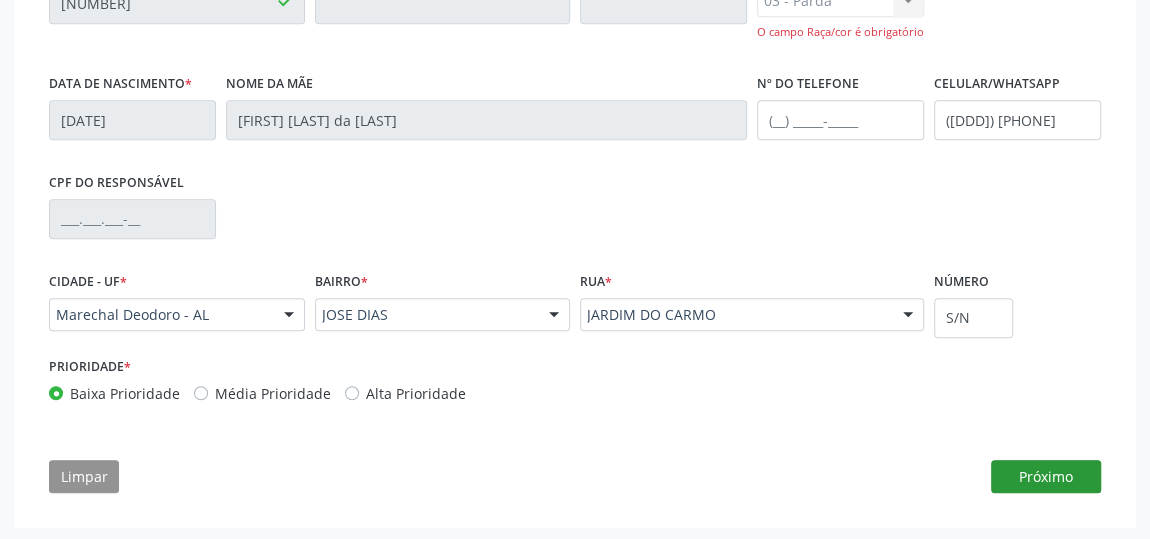 scroll, scrollTop: 646, scrollLeft: 0, axis: vertical 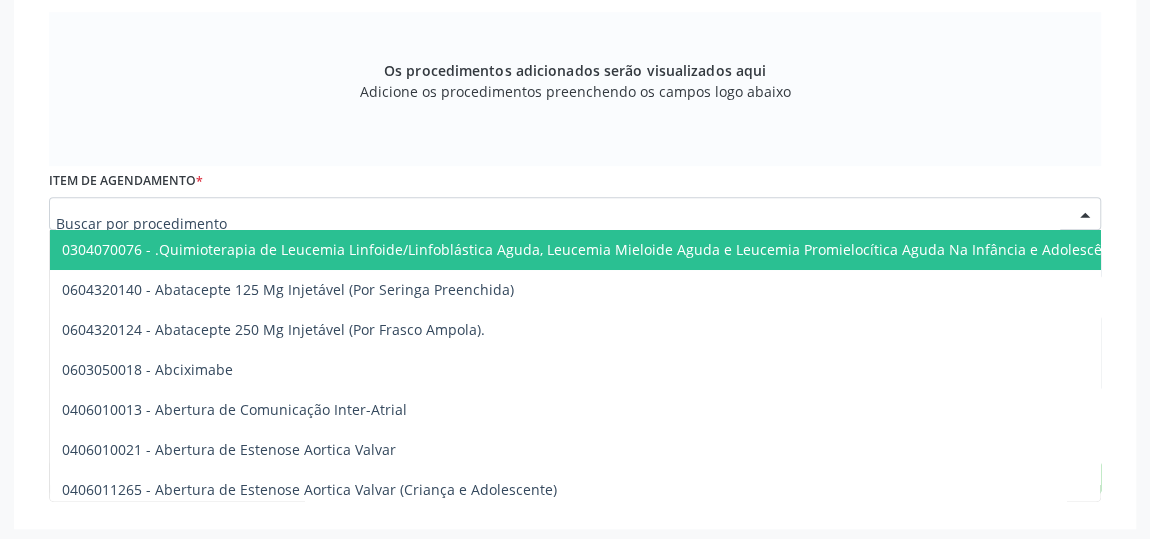 click at bounding box center [575, 214] 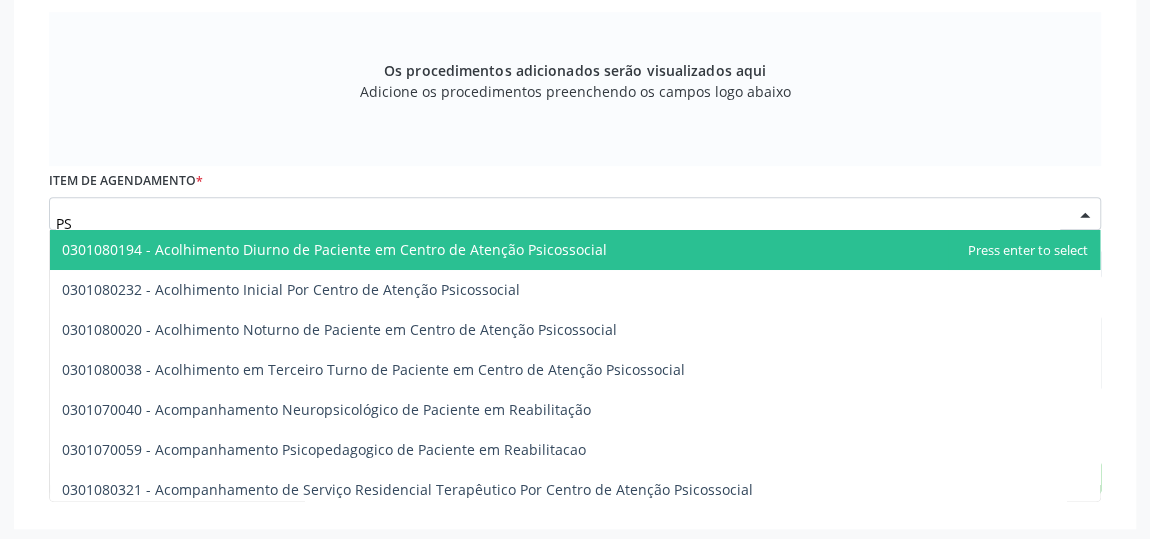 type on "P" 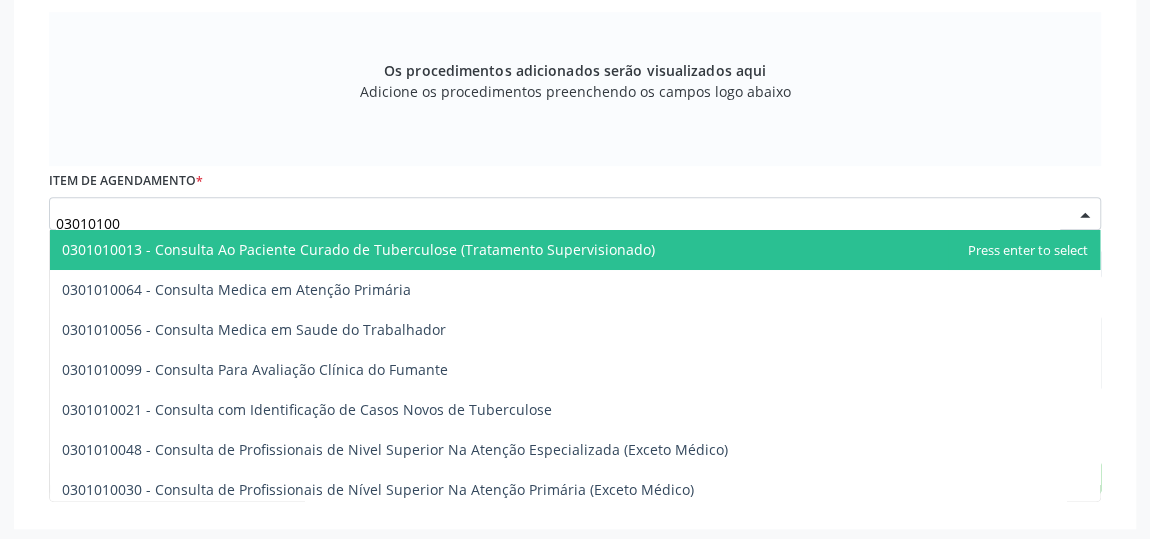 type on "030101004" 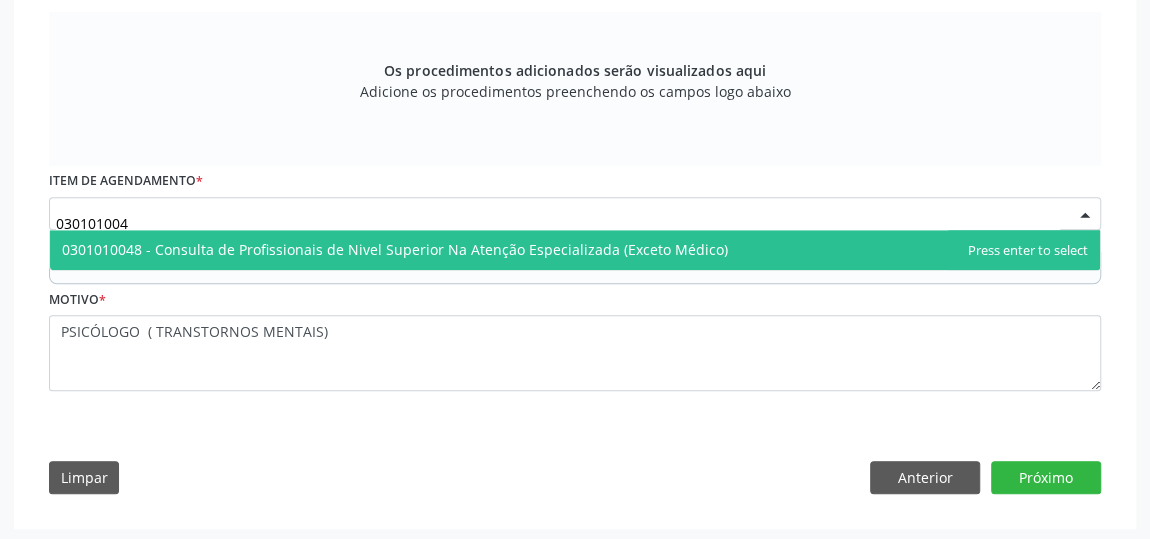 click on "0301010048 - Consulta de Profissionais de Nivel Superior Na Atenção Especializada (Exceto Médico)" at bounding box center (395, 249) 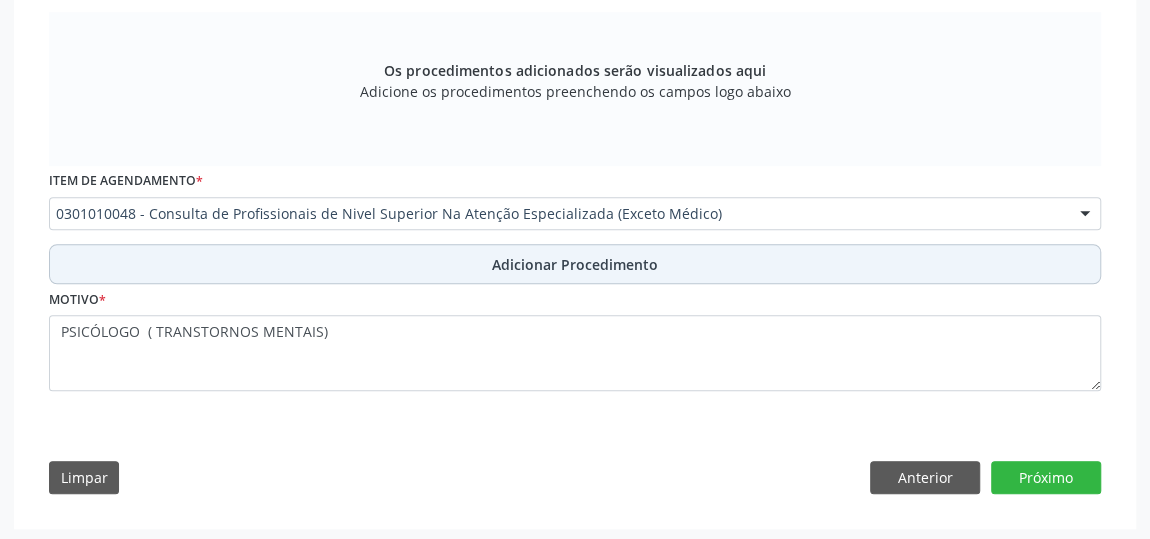 click on "Adicionar Procedimento" at bounding box center (575, 264) 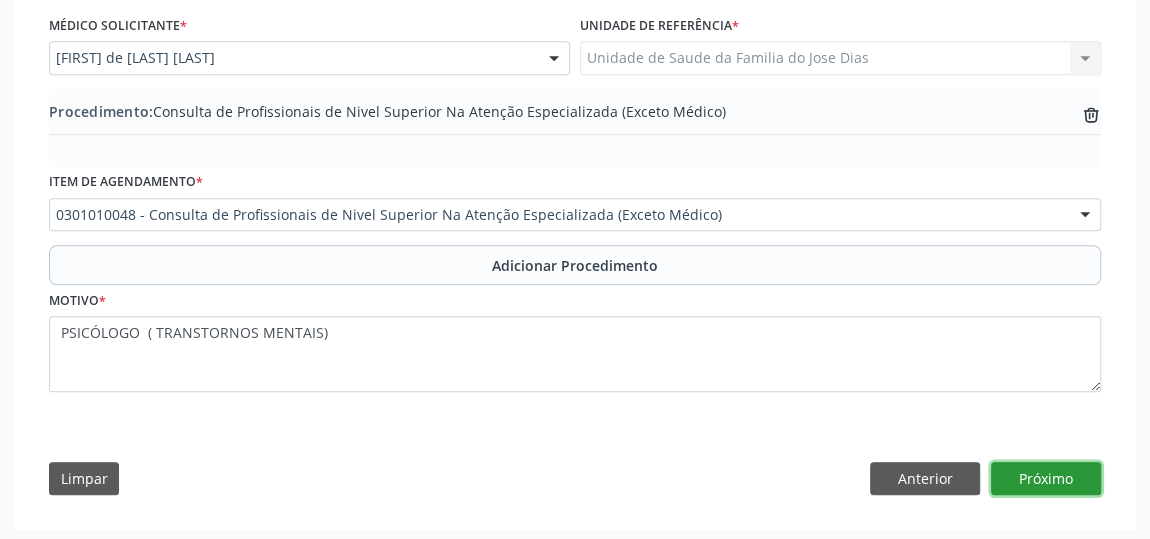 click on "Próximo" at bounding box center [1046, 479] 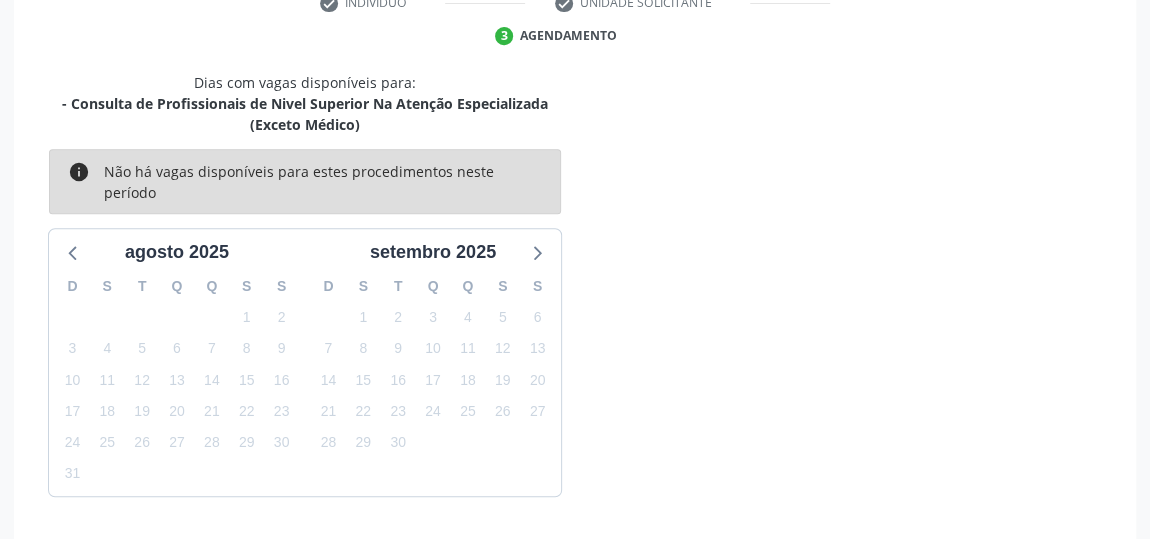 scroll, scrollTop: 492, scrollLeft: 0, axis: vertical 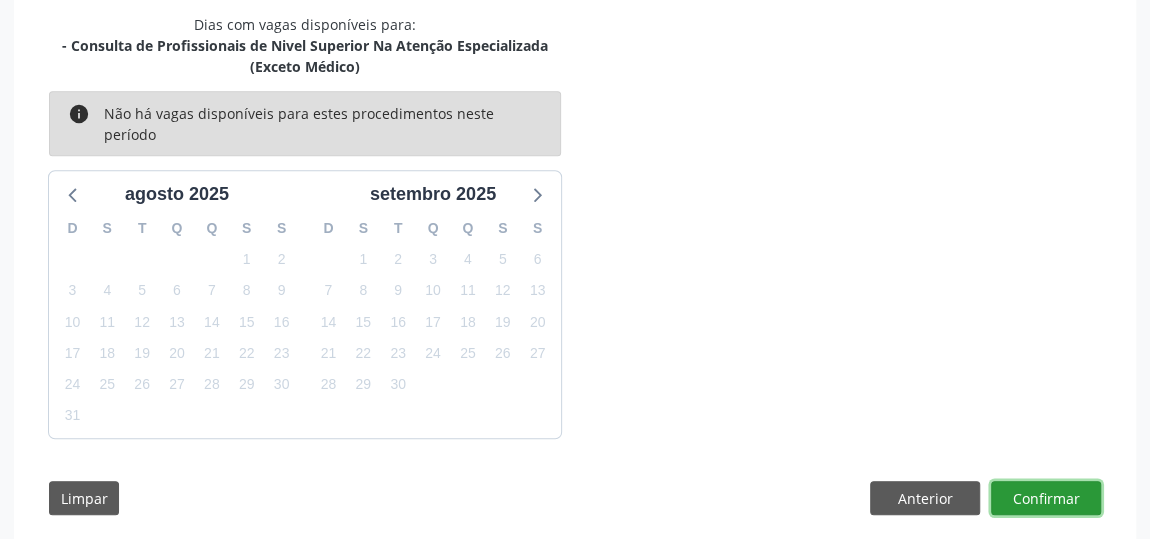 click on "Confirmar" at bounding box center (1046, 498) 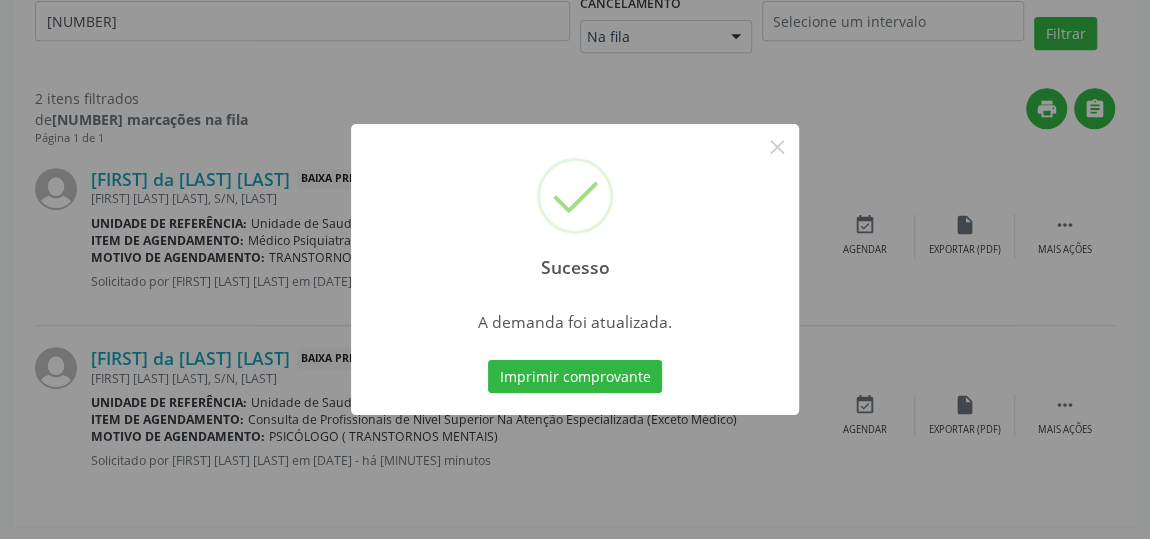 scroll, scrollTop: 0, scrollLeft: 0, axis: both 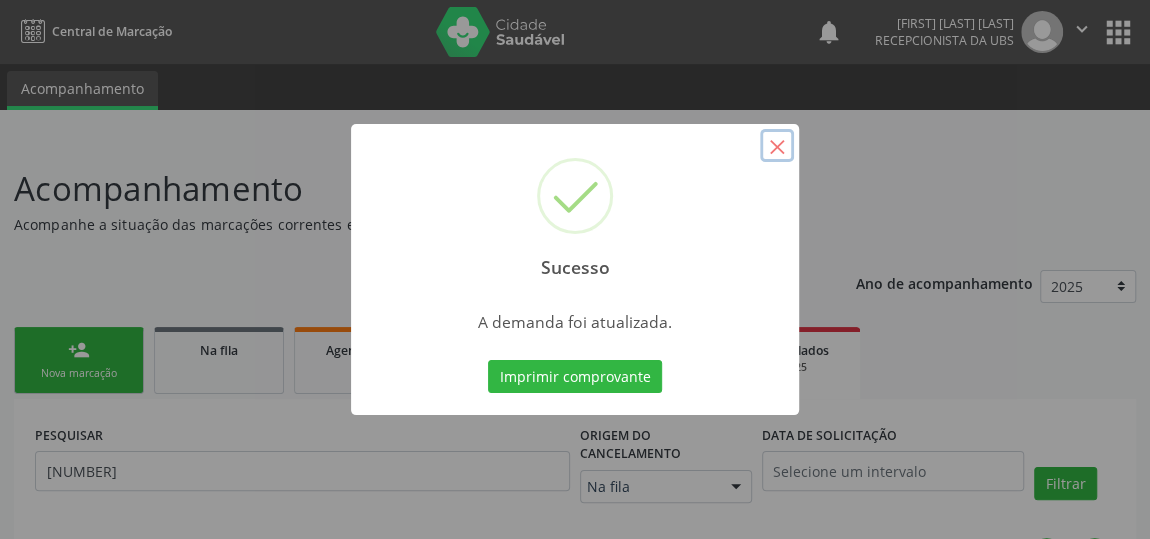 click on "×" at bounding box center [777, 146] 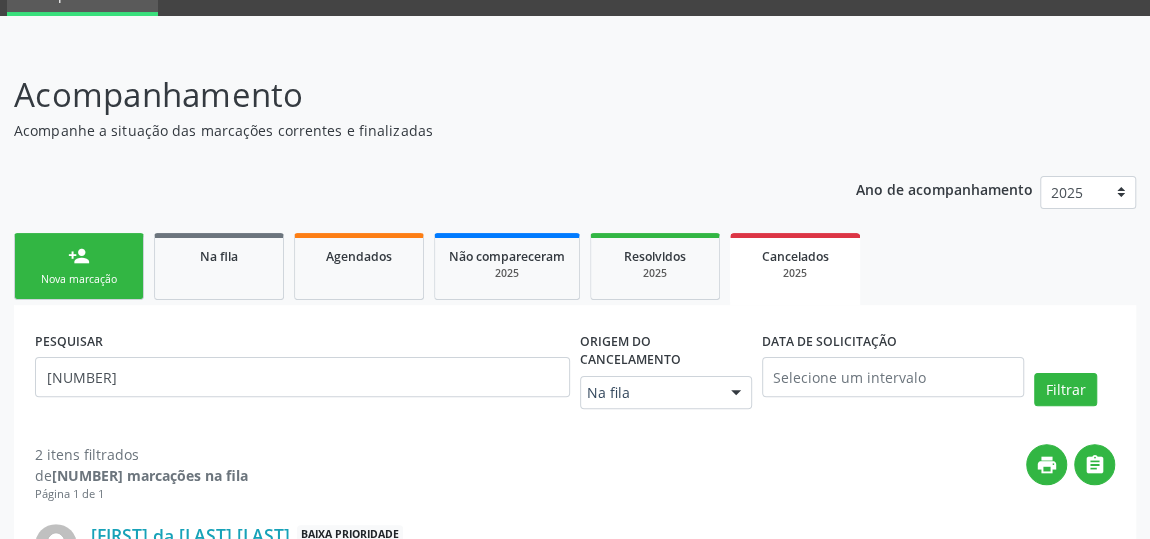 scroll, scrollTop: 90, scrollLeft: 0, axis: vertical 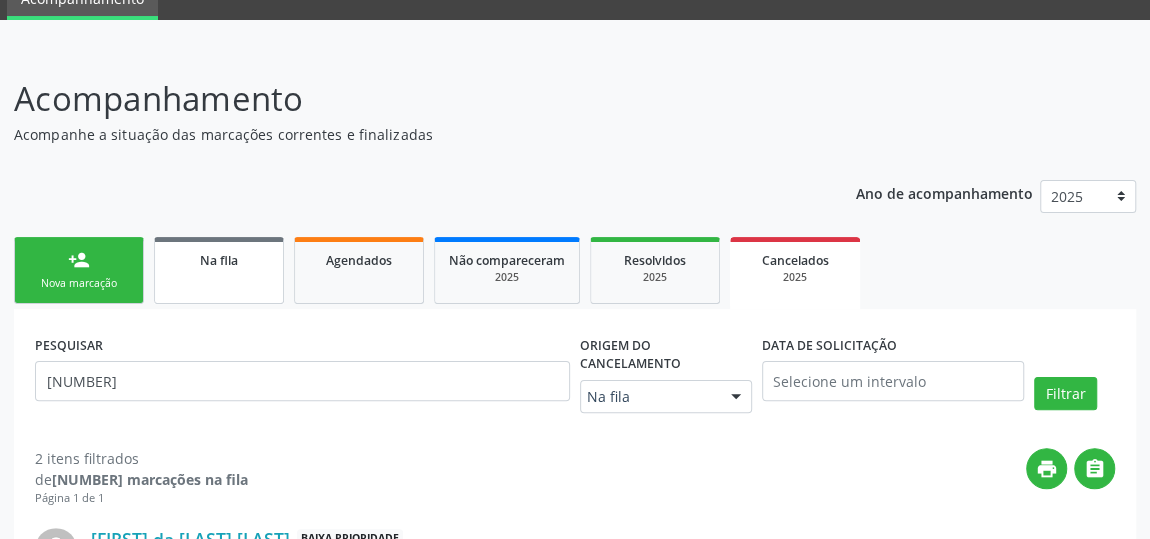 click on "Na fila" at bounding box center [219, 270] 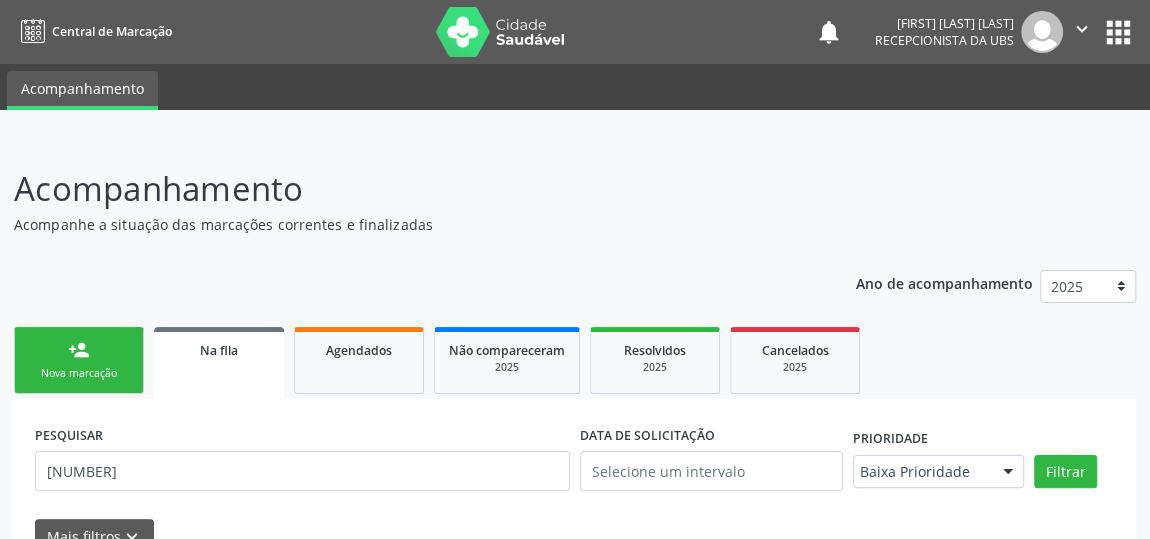 scroll, scrollTop: 272, scrollLeft: 0, axis: vertical 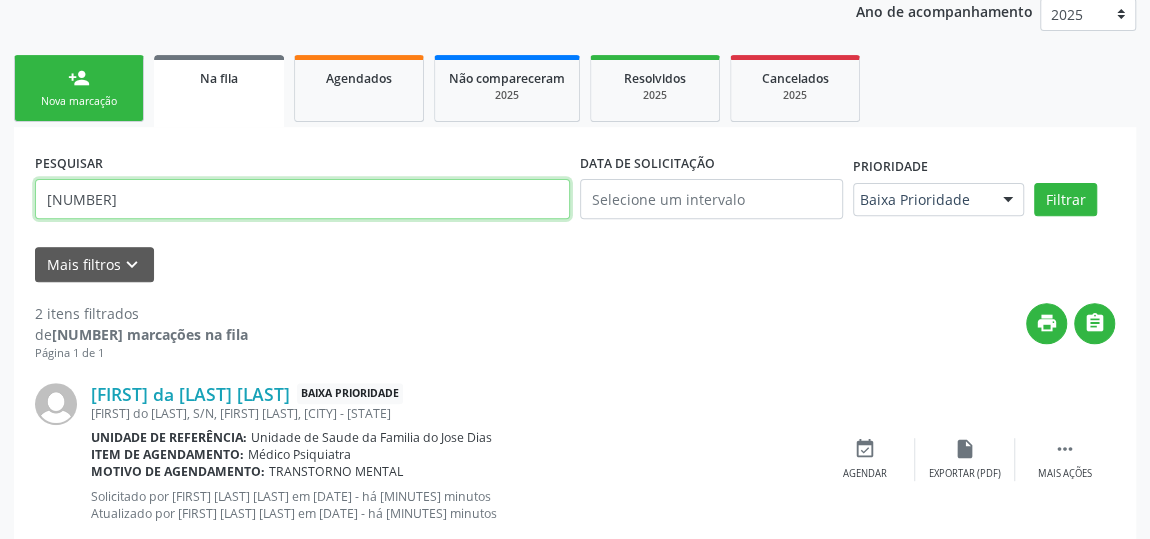 drag, startPoint x: 257, startPoint y: 195, endPoint x: 0, endPoint y: 213, distance: 257.62958 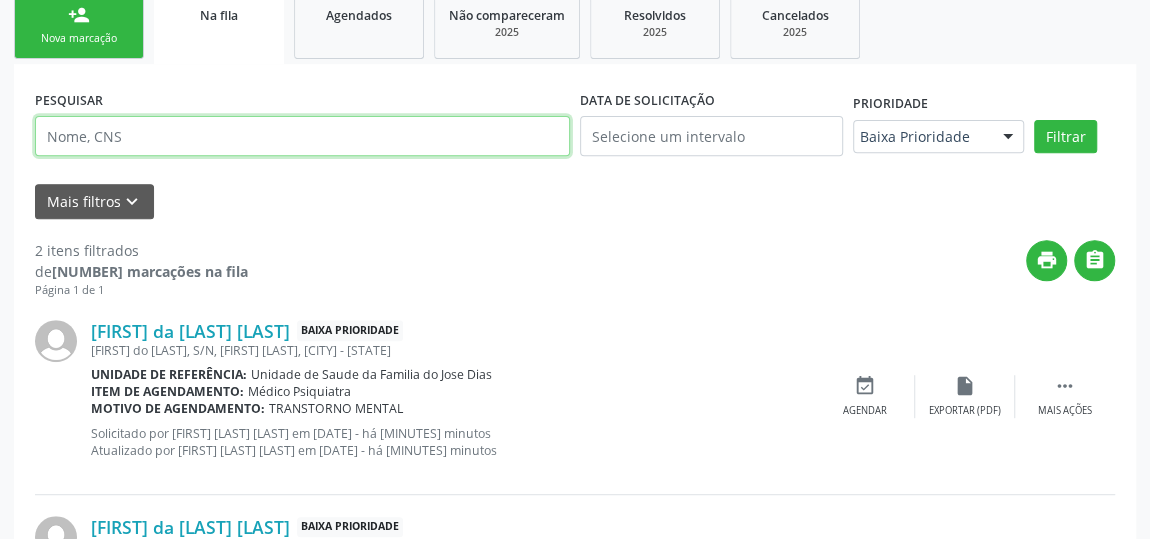 scroll, scrollTop: 363, scrollLeft: 0, axis: vertical 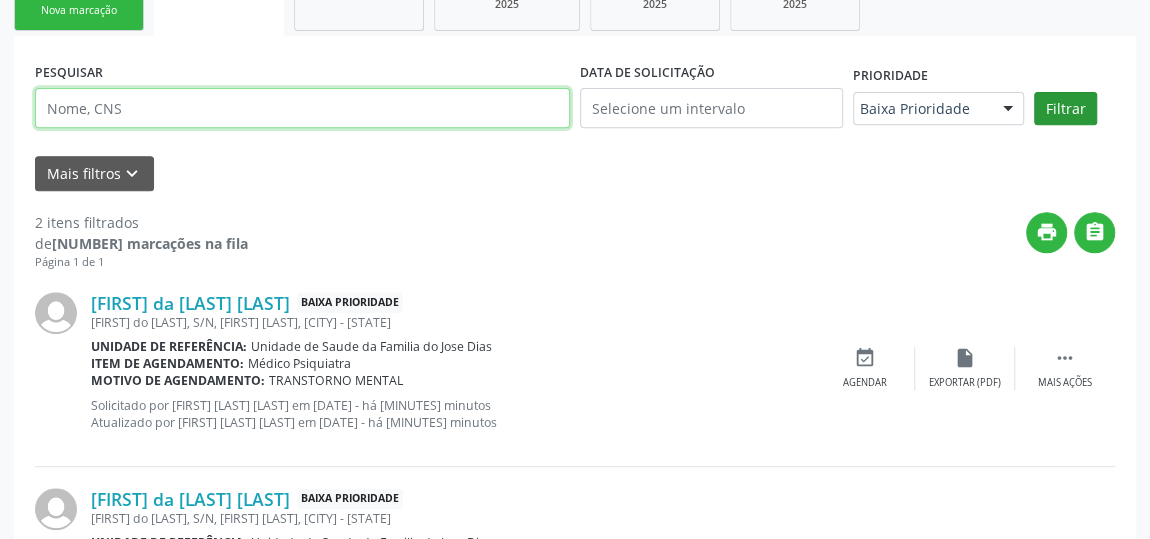 type 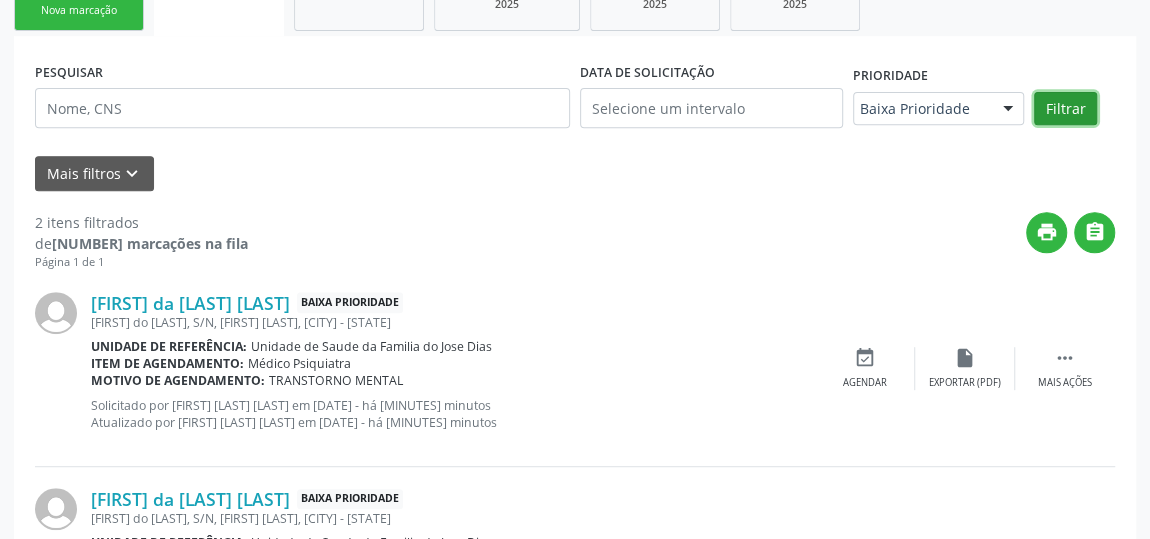 click on "Filtrar" at bounding box center [1065, 109] 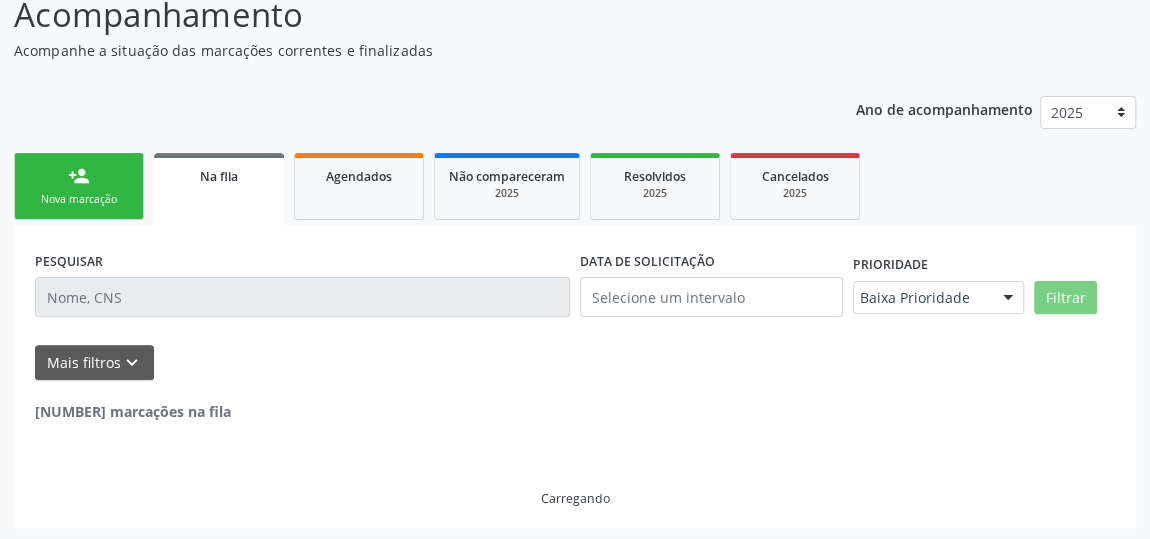 scroll, scrollTop: 363, scrollLeft: 0, axis: vertical 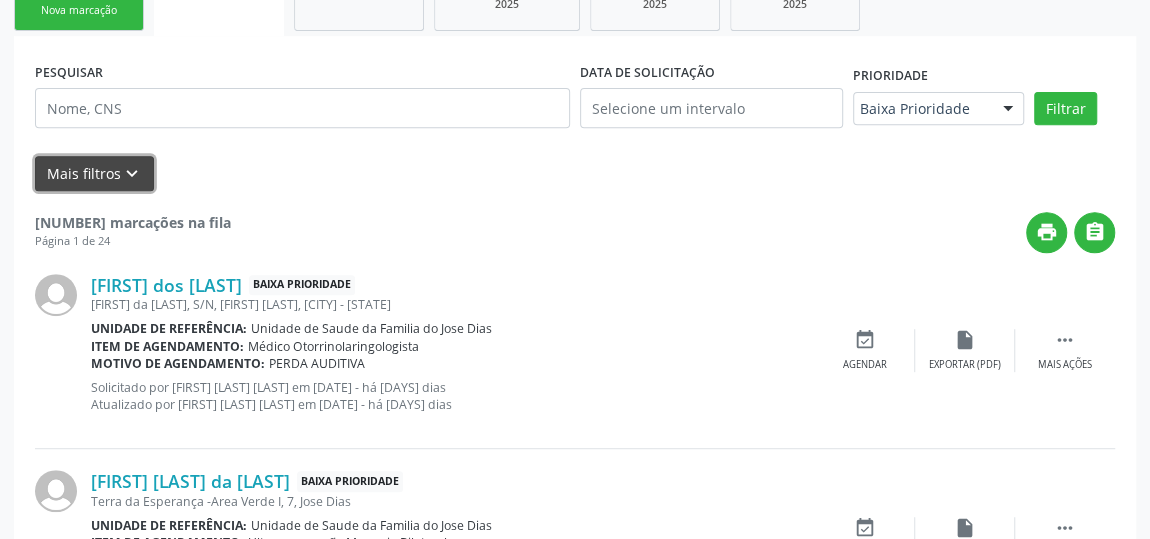 click on "keyboard_arrow_down" at bounding box center (132, 174) 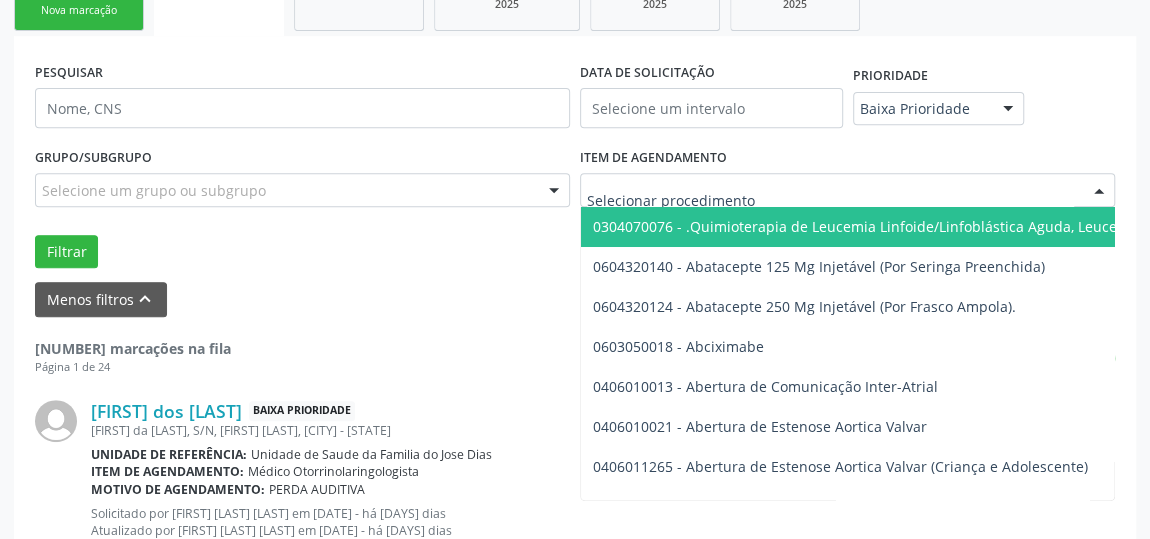 click at bounding box center (847, 190) 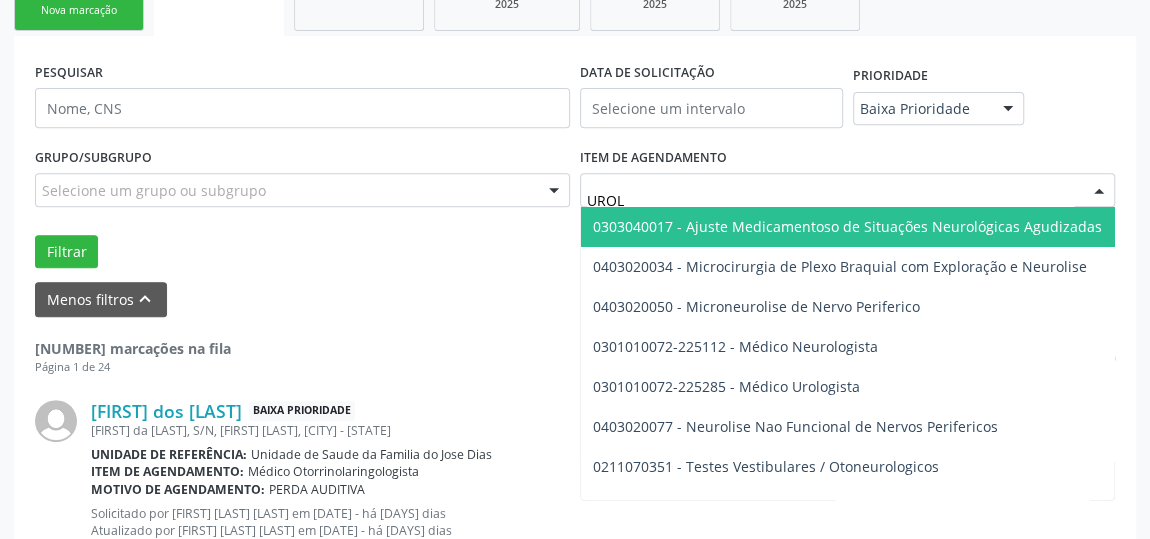 type on "UROLO" 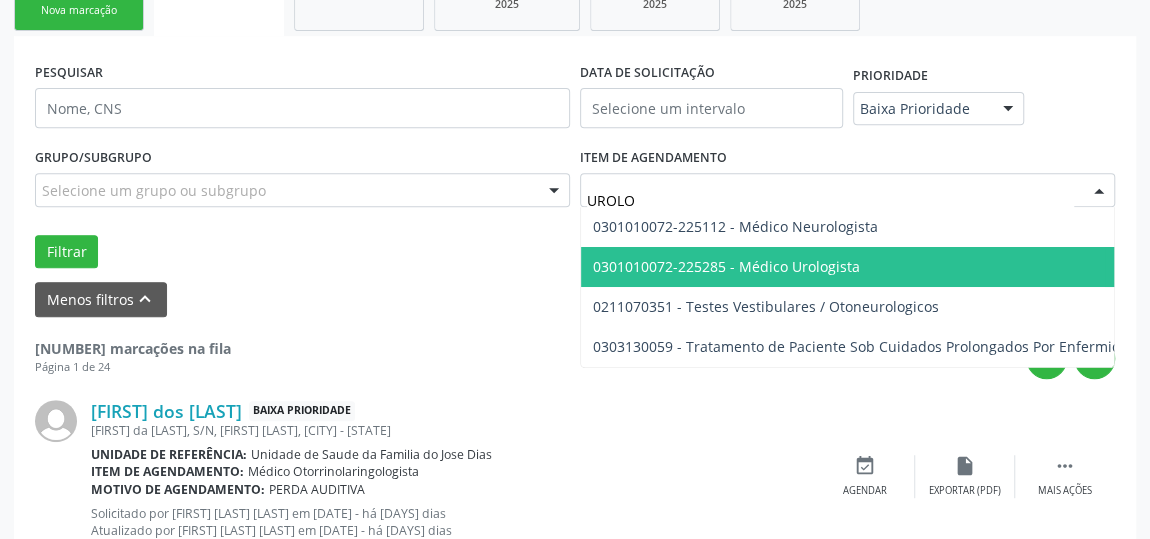 click on "0301010072-225285 - Médico Urologista" at bounding box center (726, 266) 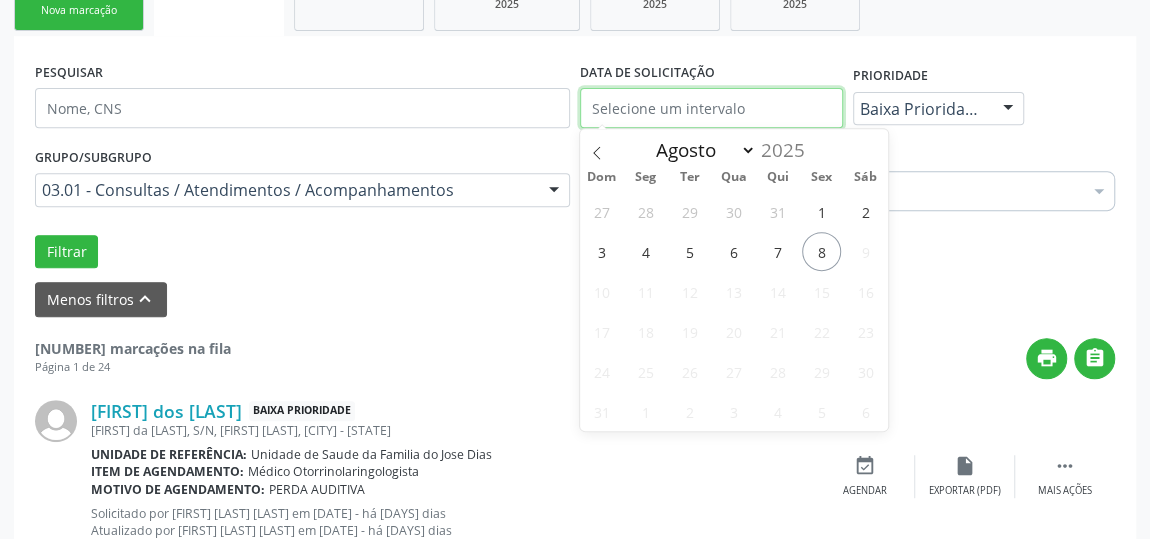click at bounding box center [711, 108] 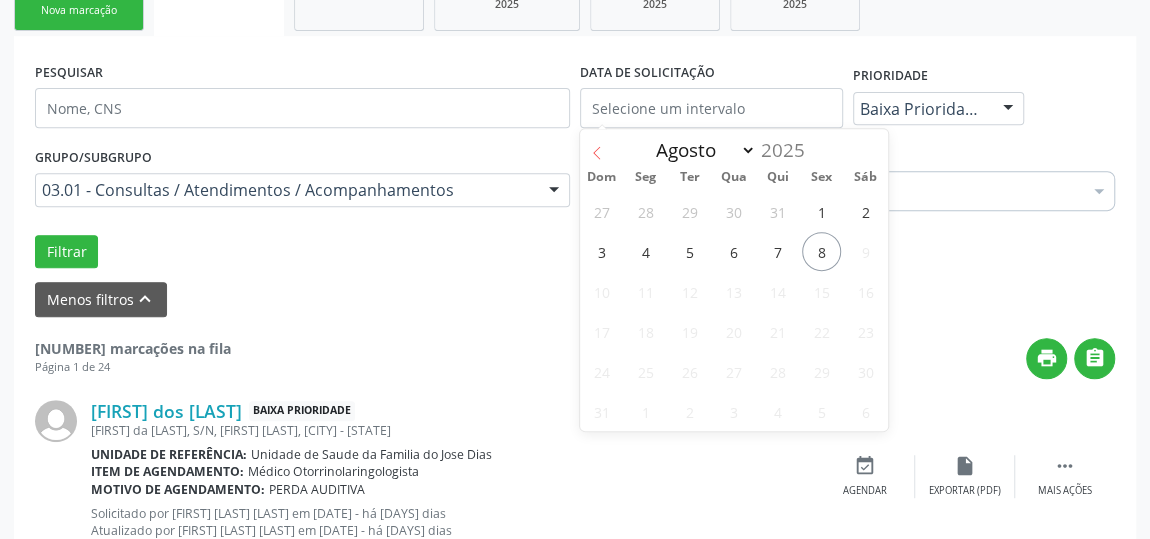 click at bounding box center [597, 146] 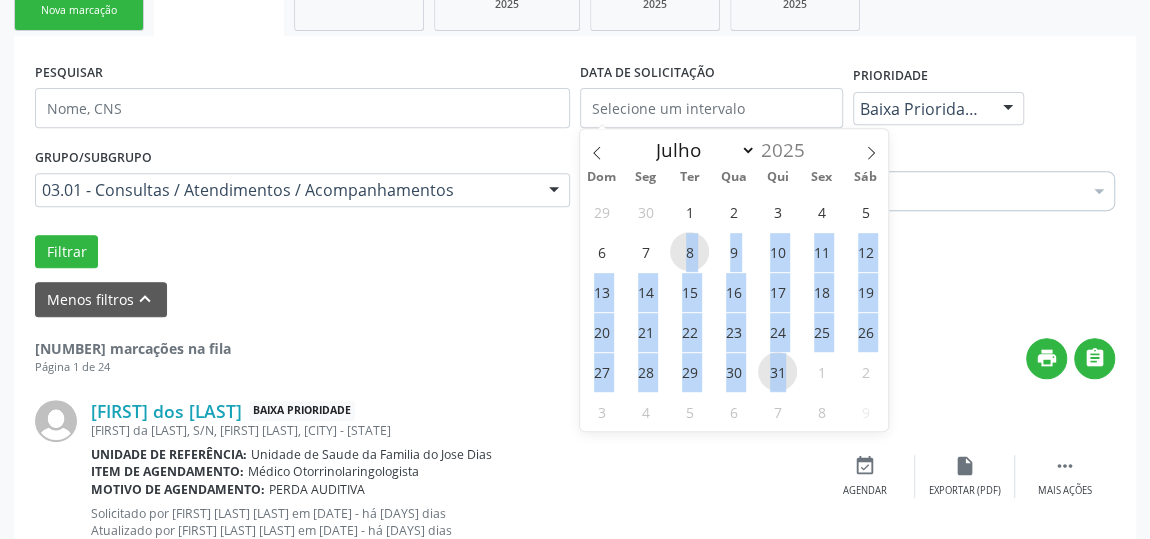 drag, startPoint x: 682, startPoint y: 242, endPoint x: 790, endPoint y: 360, distance: 159.9625 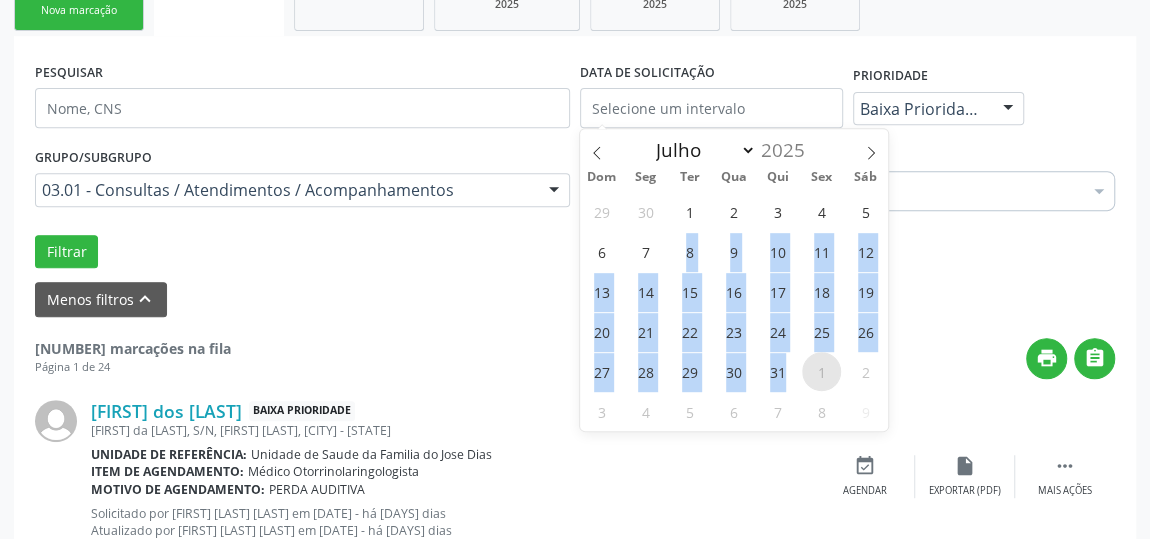 type on "[DATE]" 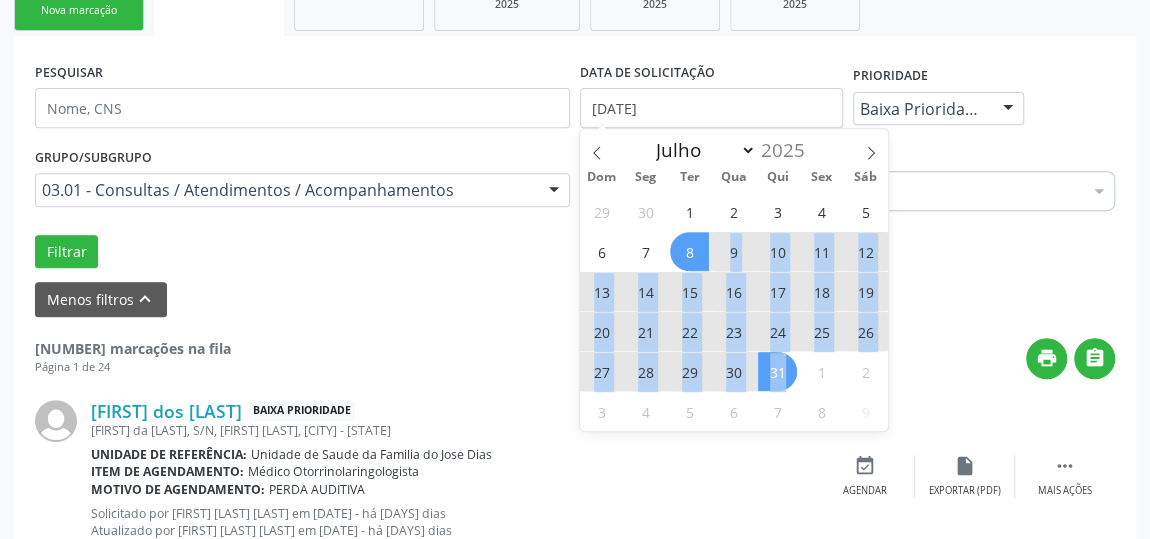 drag, startPoint x: 695, startPoint y: 258, endPoint x: 796, endPoint y: 371, distance: 151.55856 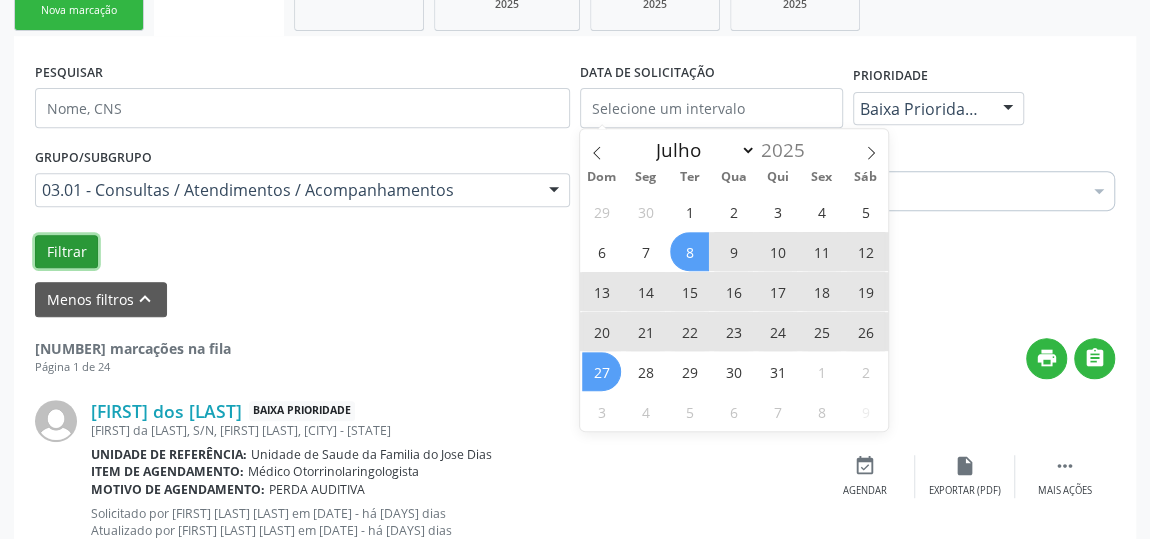 click on "Filtrar" at bounding box center [66, 252] 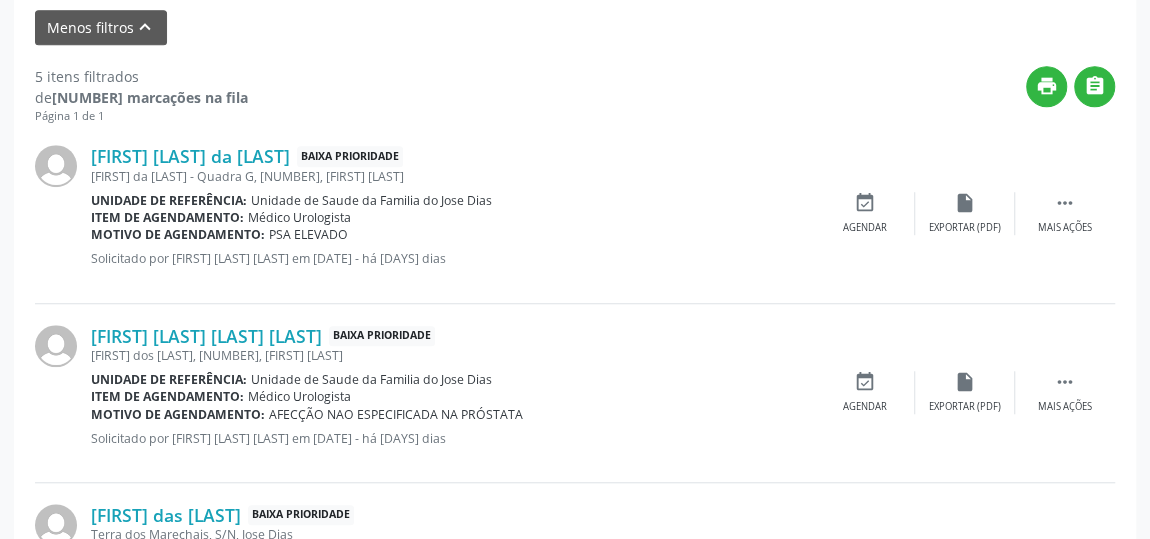 scroll, scrollTop: 636, scrollLeft: 0, axis: vertical 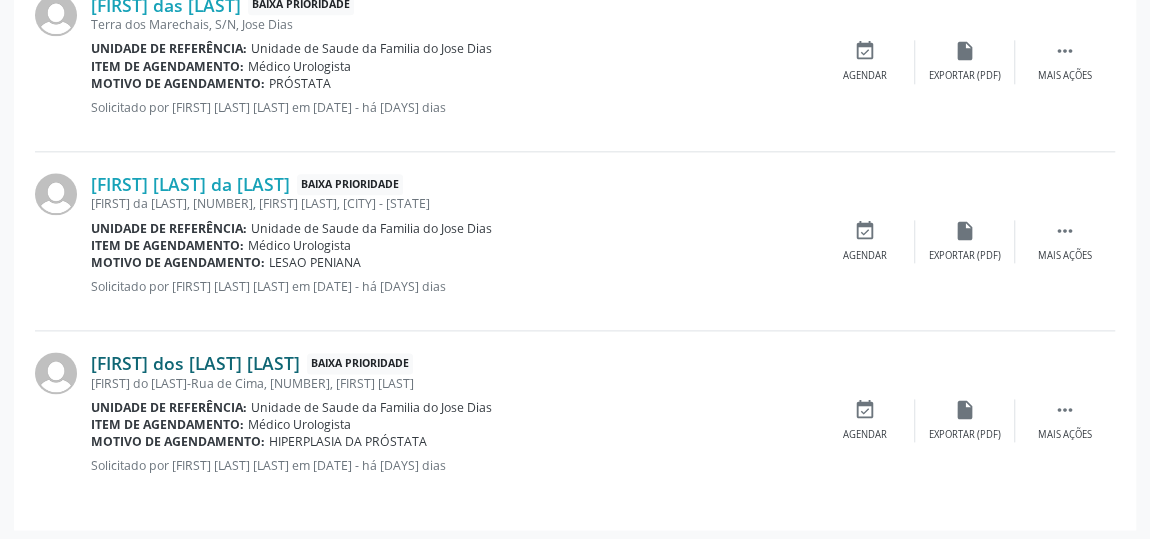 drag, startPoint x: 321, startPoint y: 361, endPoint x: 91, endPoint y: 366, distance: 230.05434 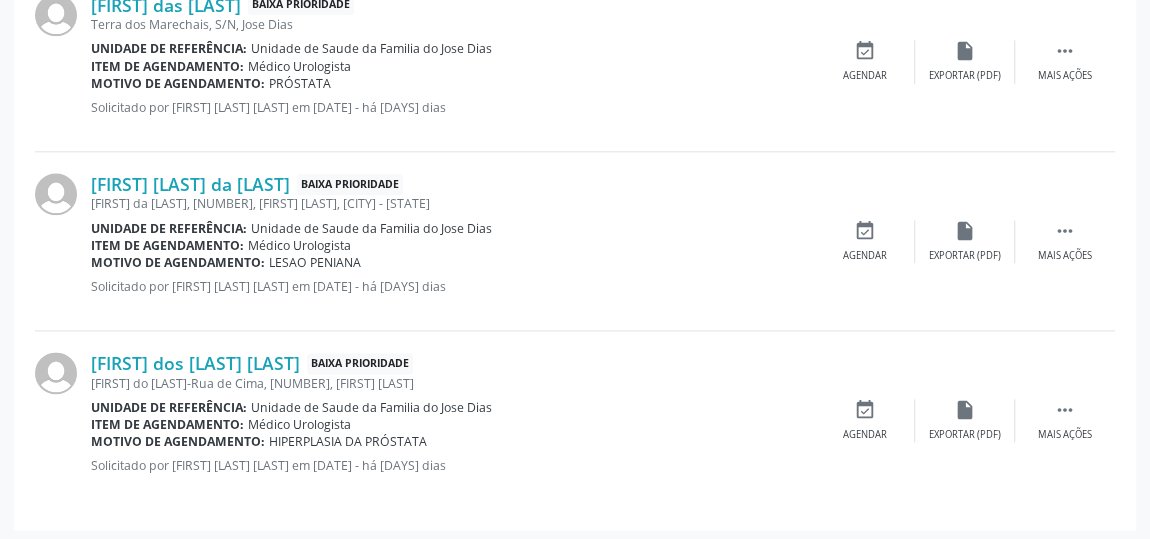 drag, startPoint x: 90, startPoint y: 176, endPoint x: 299, endPoint y: 186, distance: 209.2391 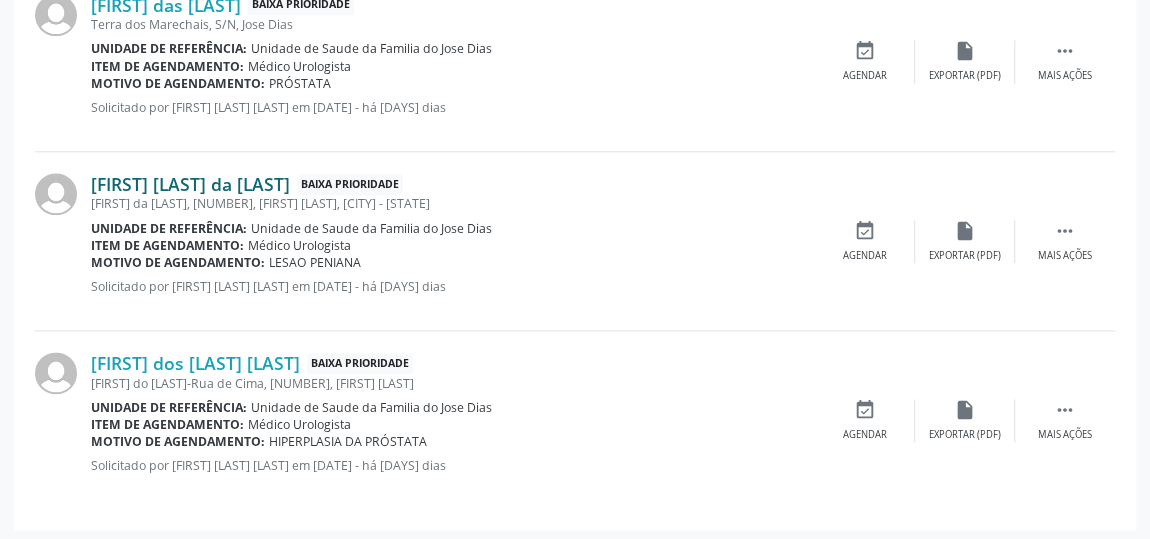 copy on "[FIRST] [LAST] da [LAST]" 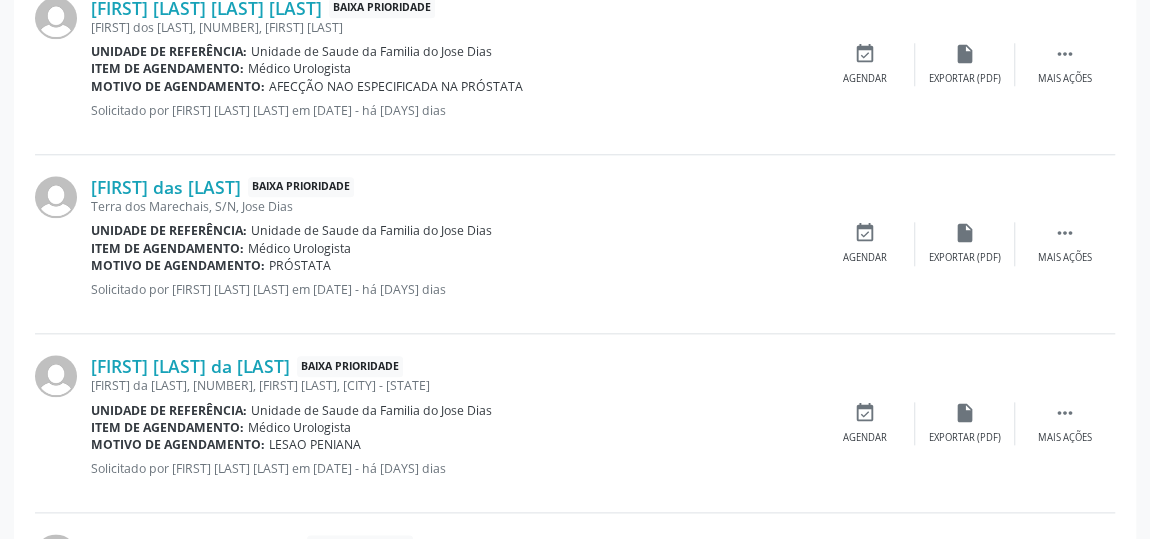 scroll, scrollTop: 872, scrollLeft: 0, axis: vertical 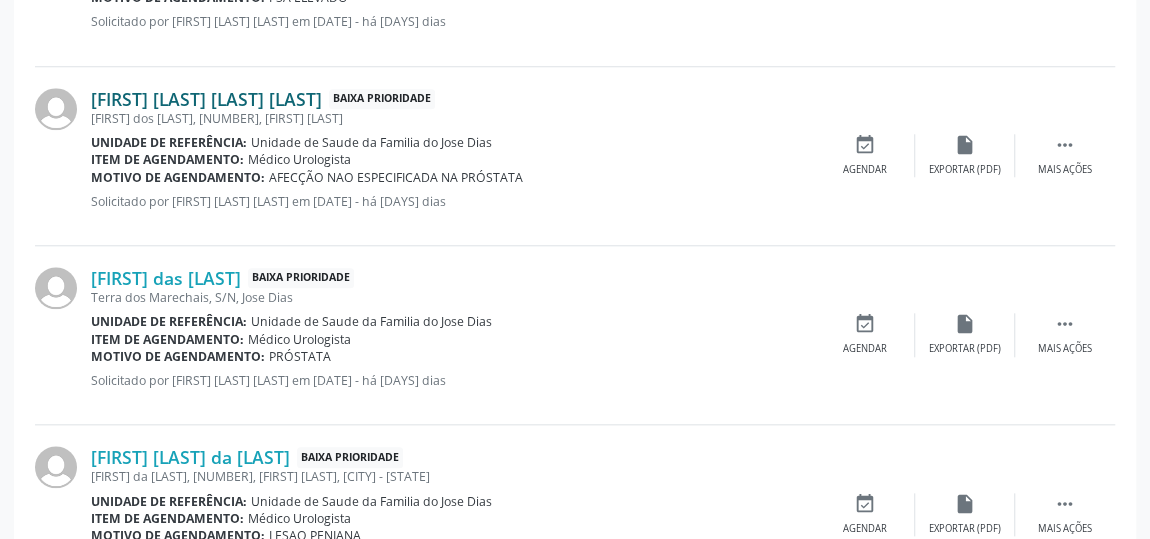drag, startPoint x: 295, startPoint y: 96, endPoint x: 95, endPoint y: 100, distance: 200.04 